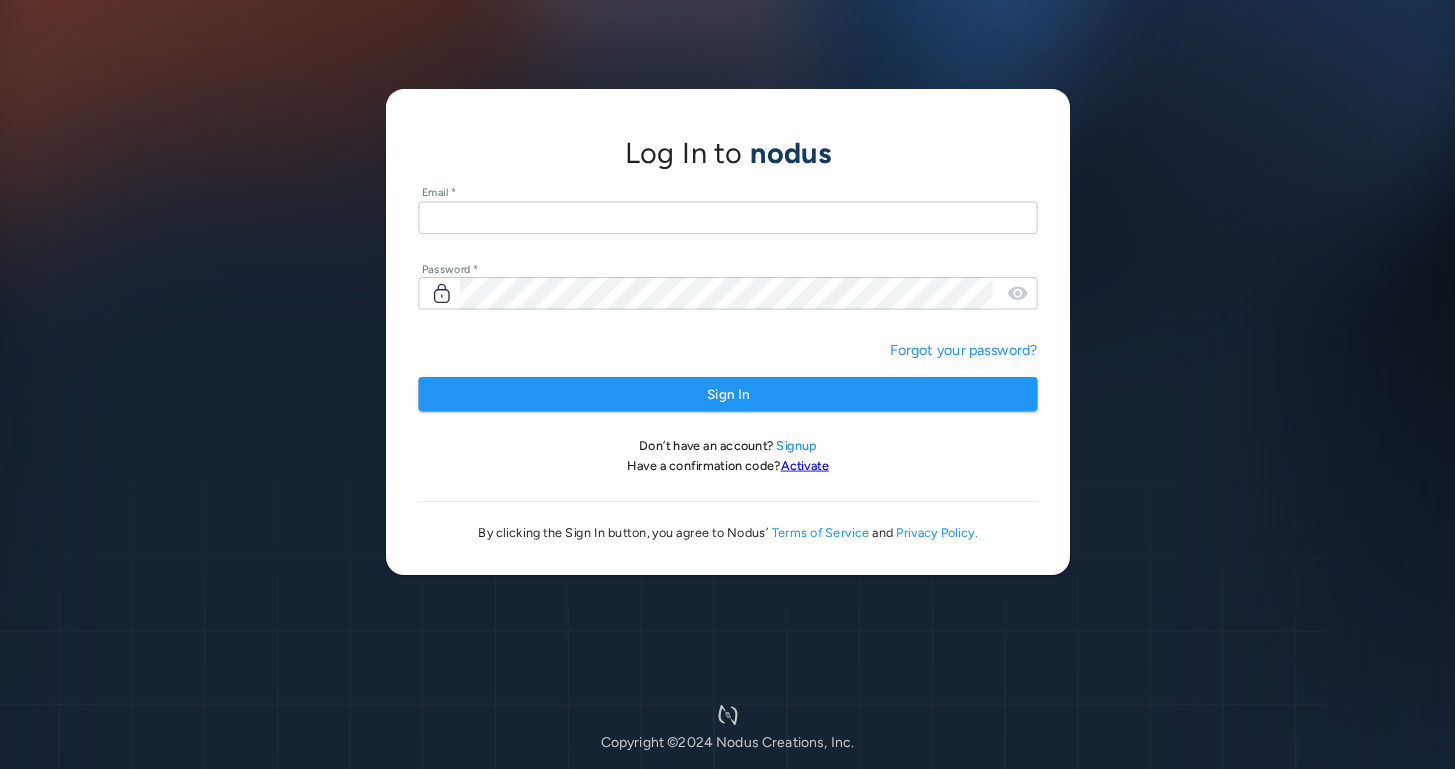 scroll, scrollTop: 0, scrollLeft: 0, axis: both 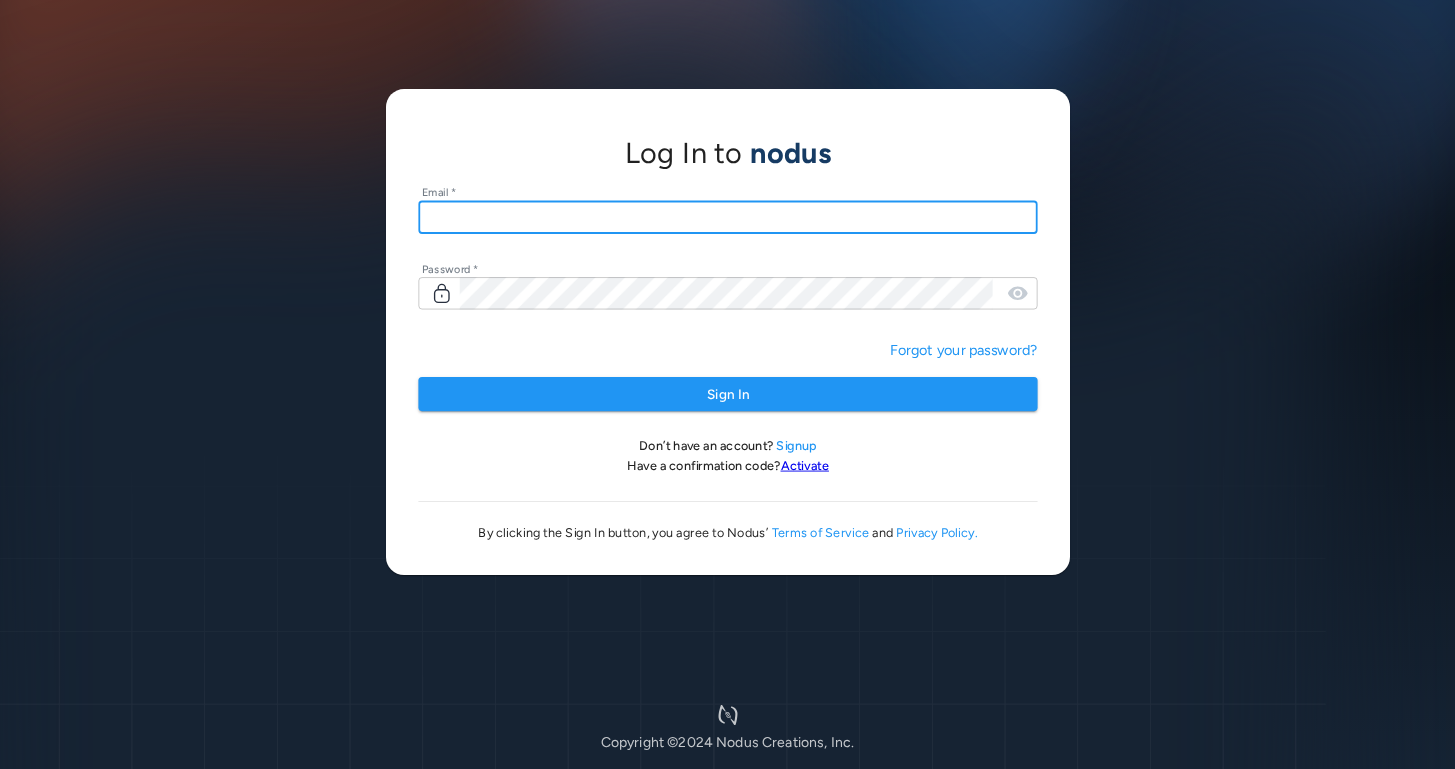 type on "**********" 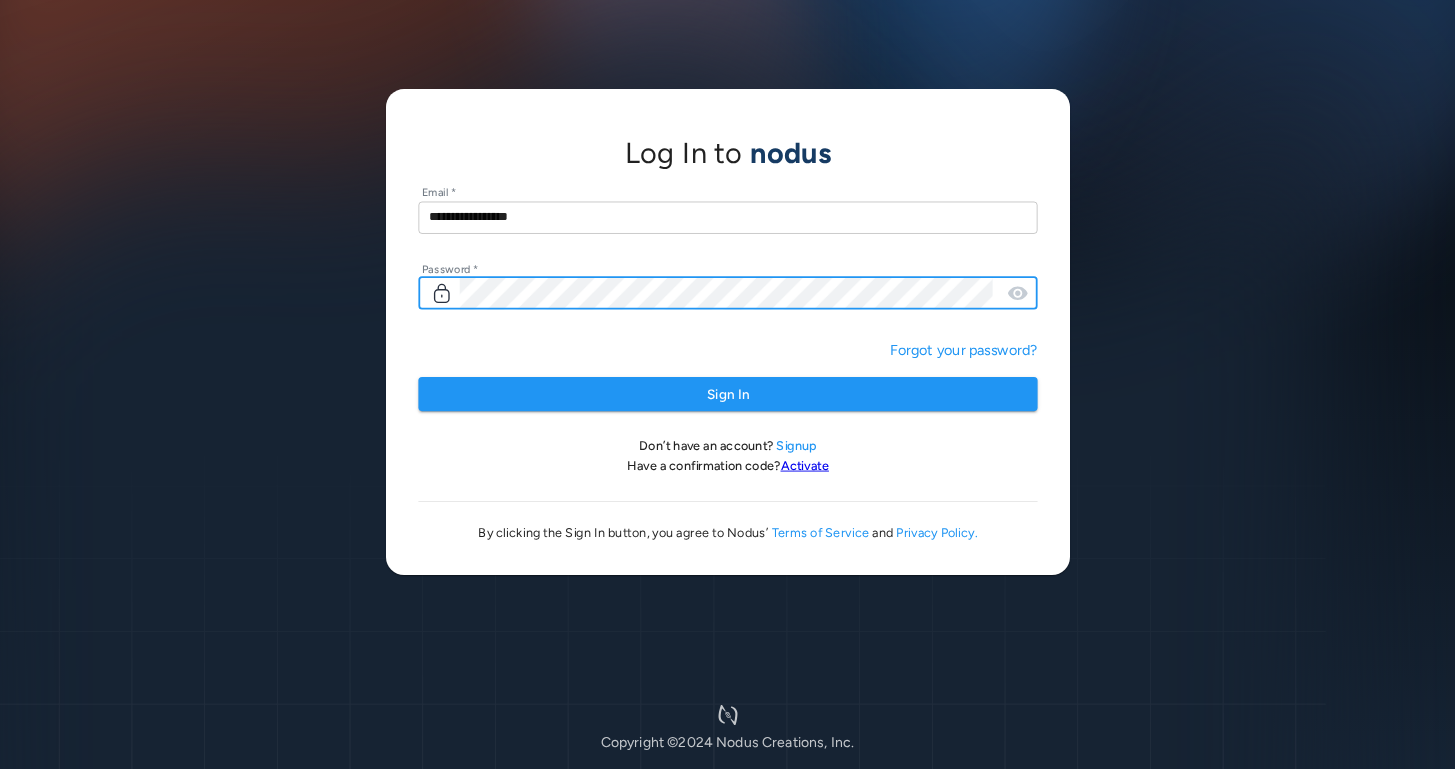 click on "Sign In" at bounding box center (727, 394) 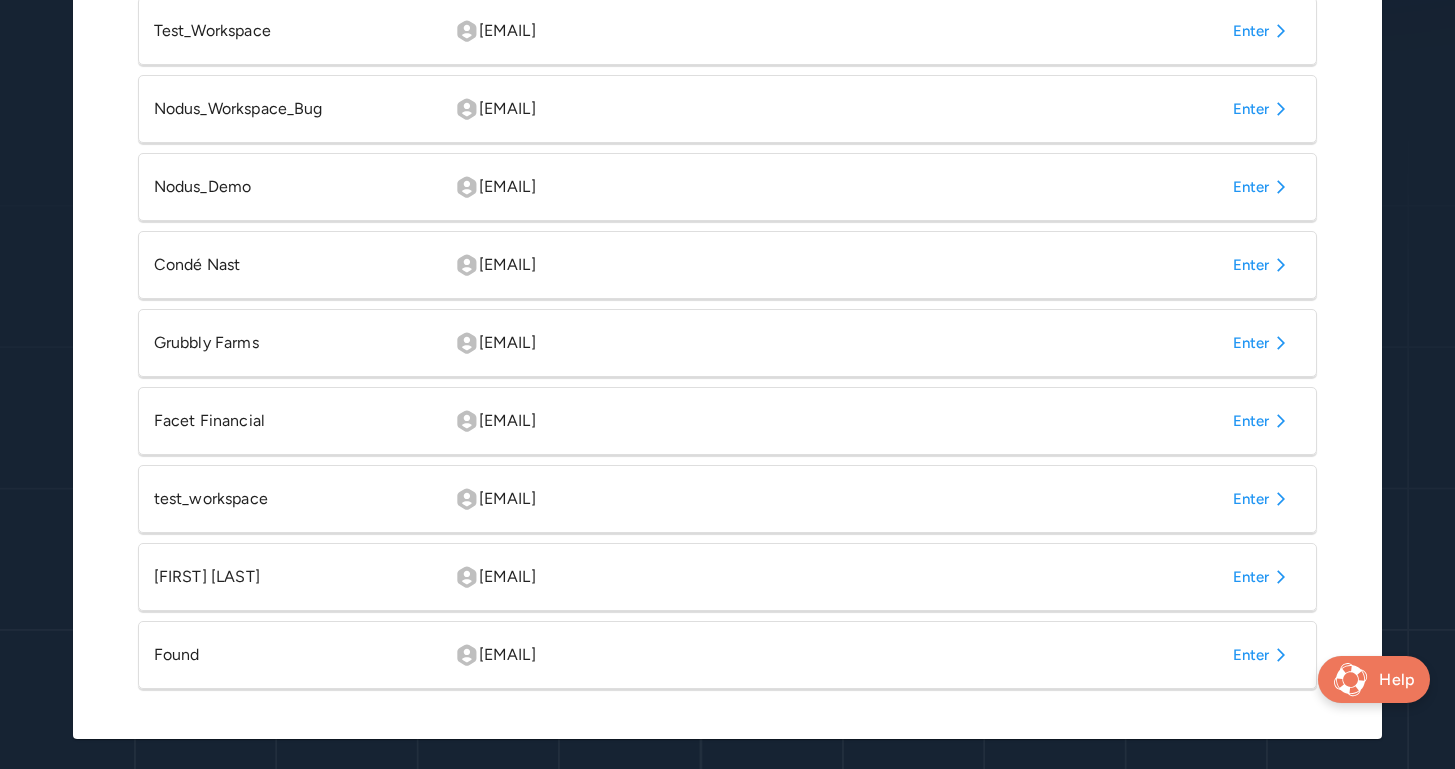 scroll, scrollTop: 822, scrollLeft: 0, axis: vertical 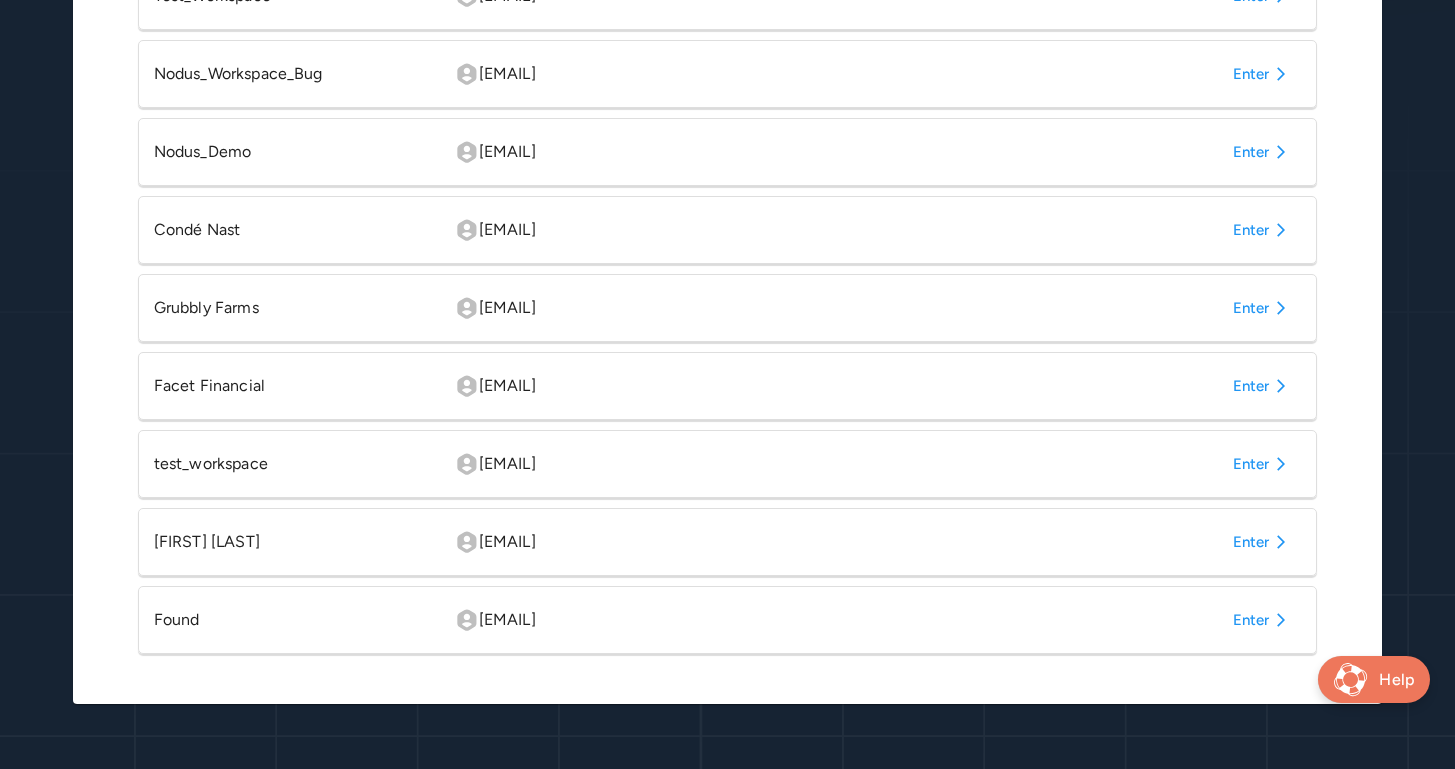 click 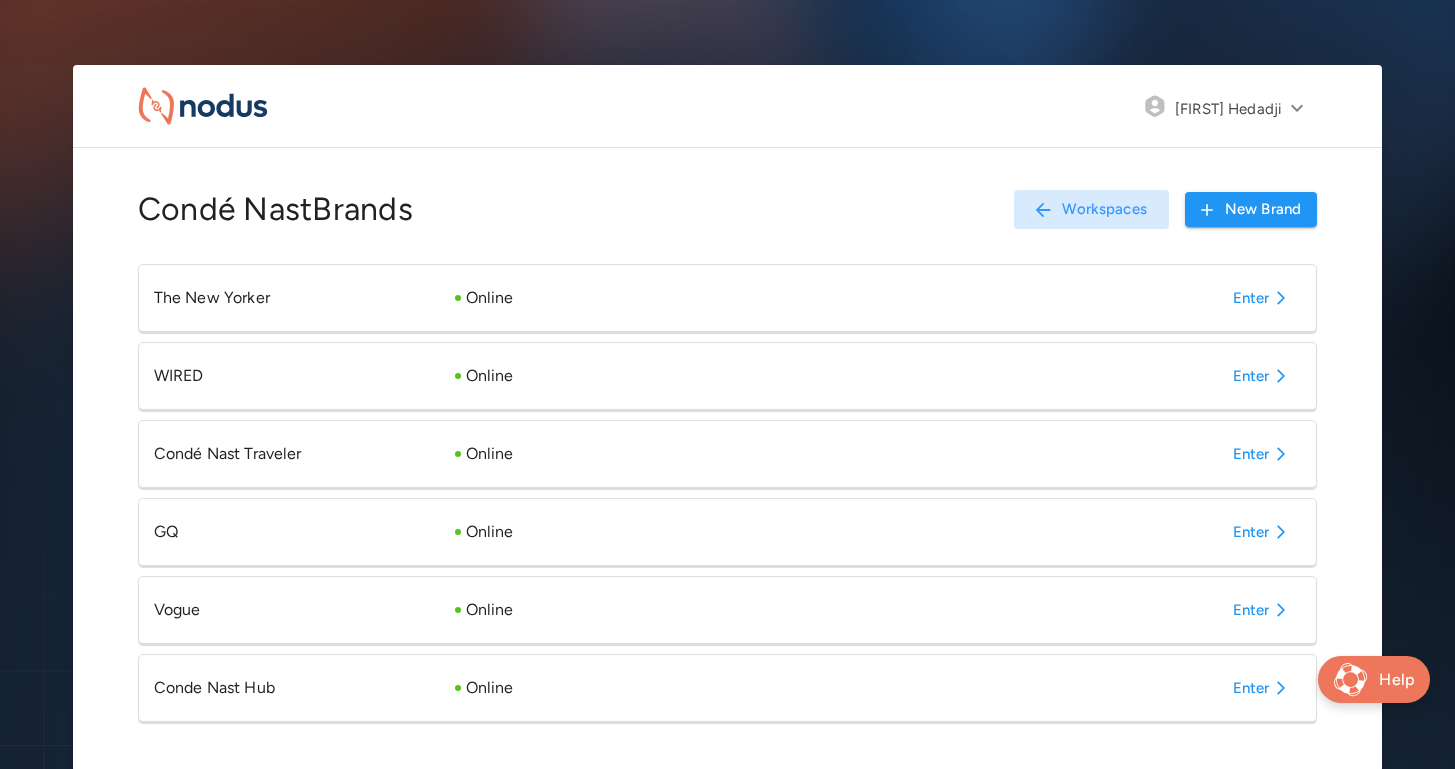 click 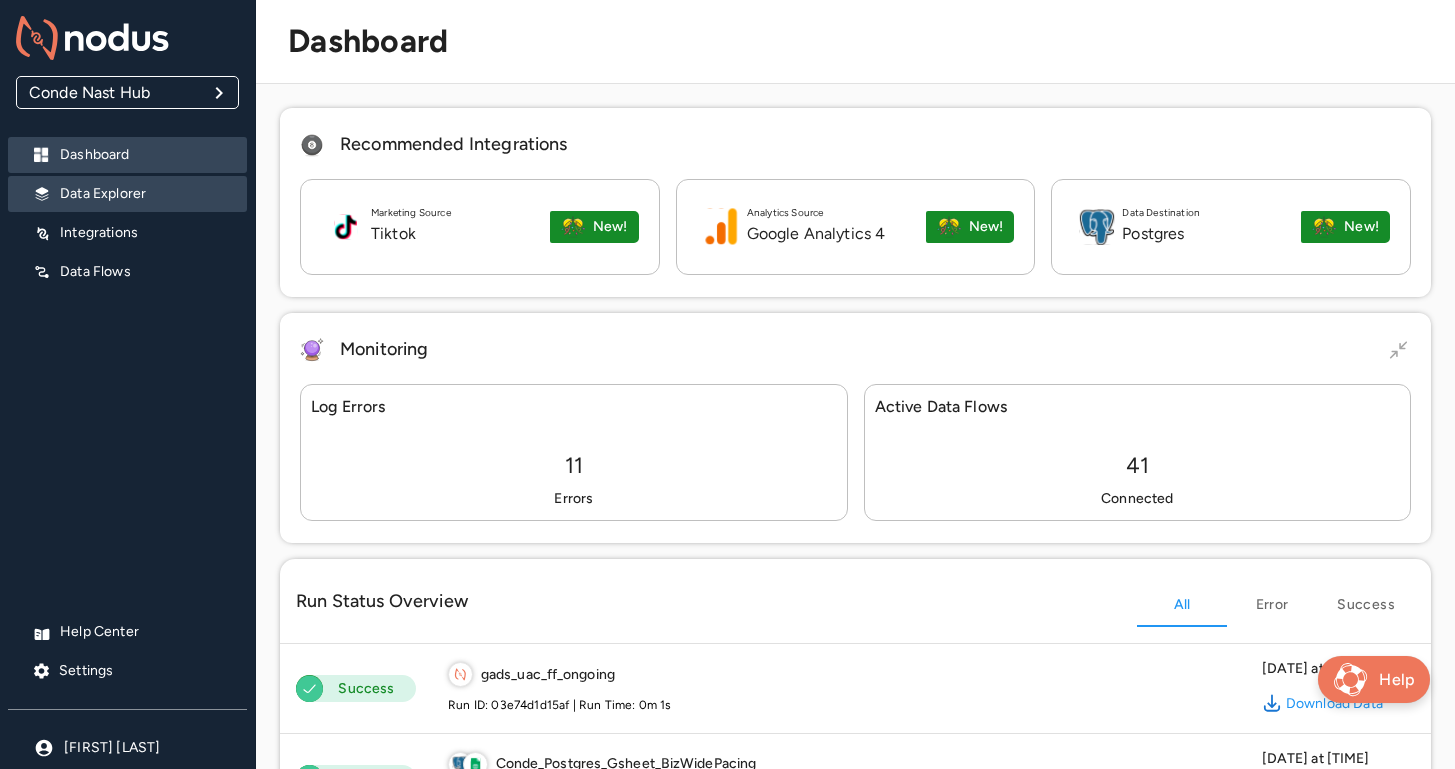 click on "Data Explorer" at bounding box center (145, 194) 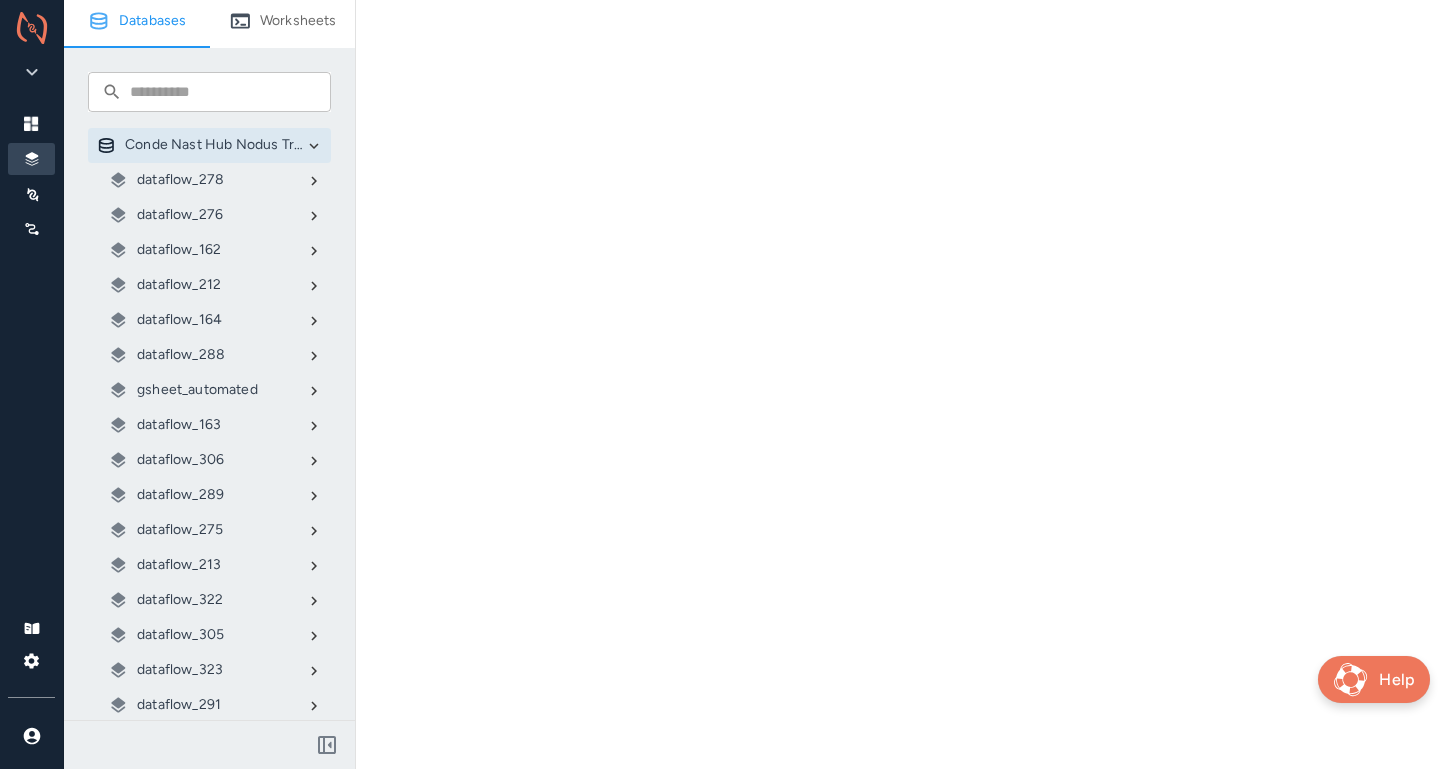 click on "gsheet_automated" at bounding box center (197, 390) 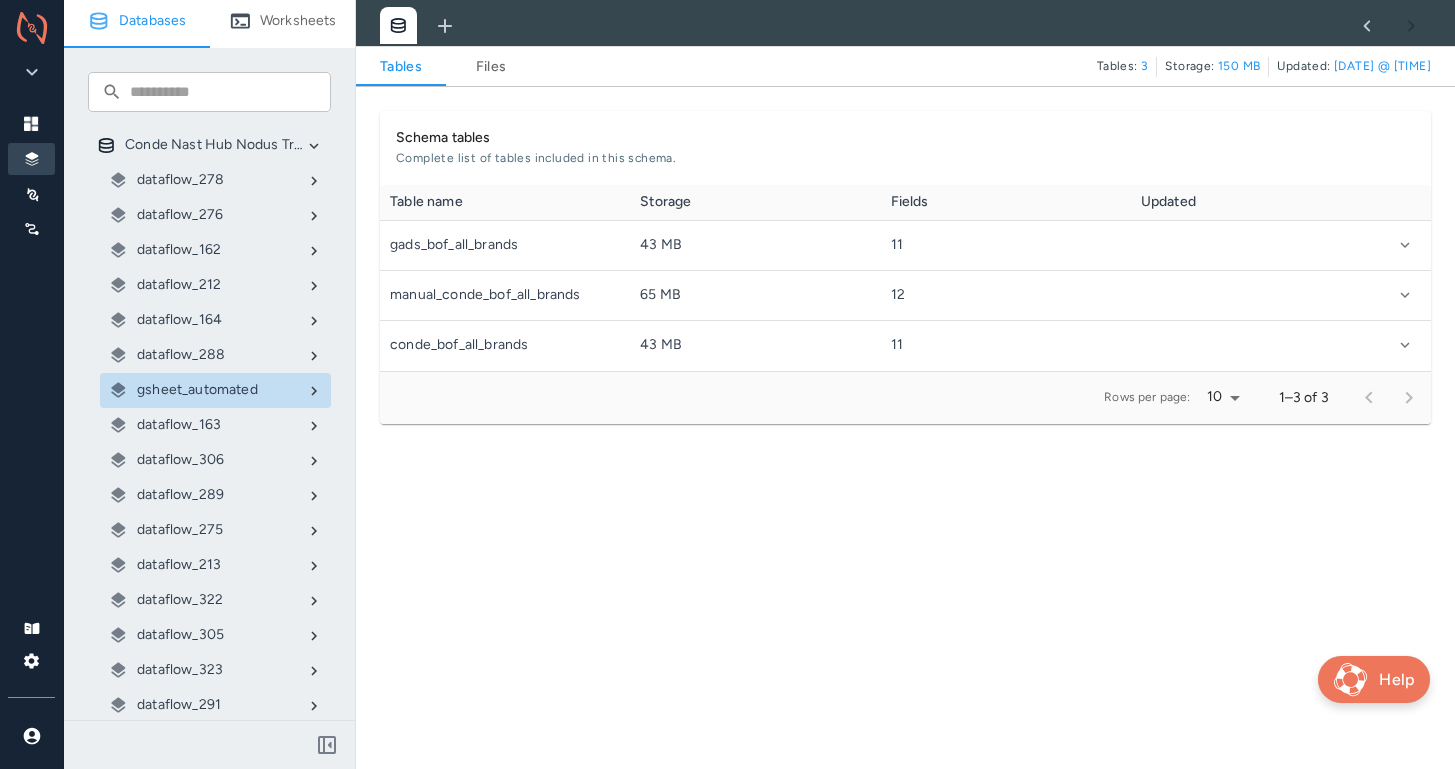 scroll, scrollTop: 1, scrollLeft: 1, axis: both 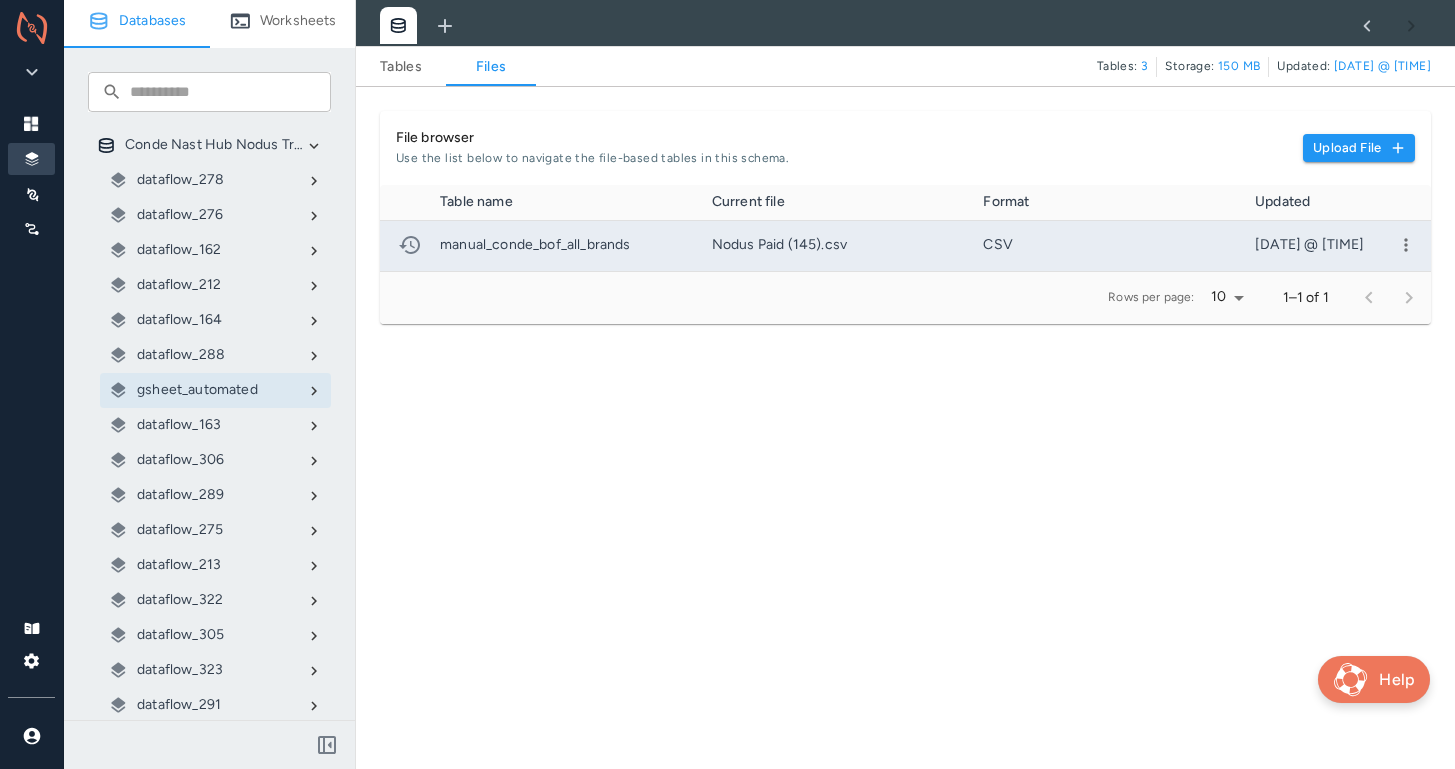 click 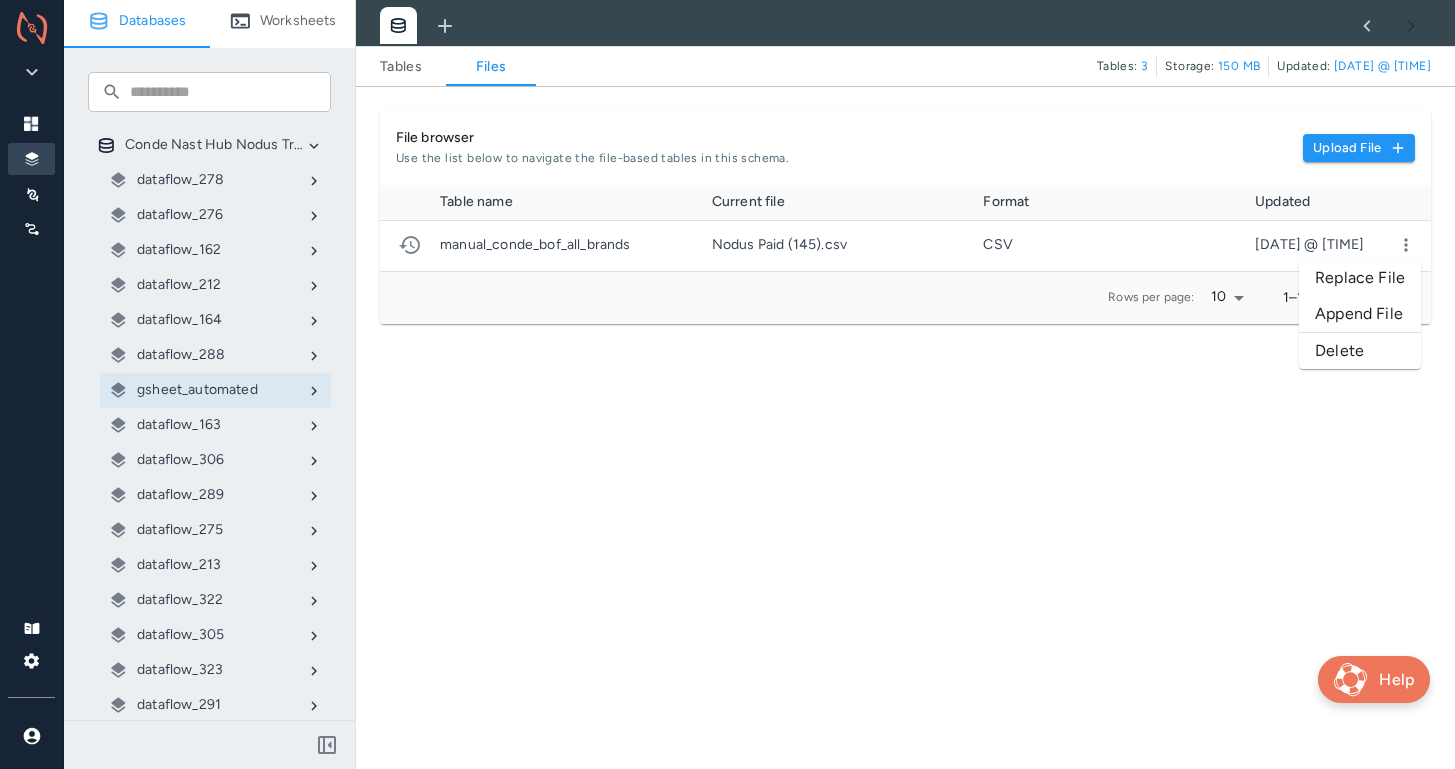 click on "Replace File" at bounding box center (1360, 278) 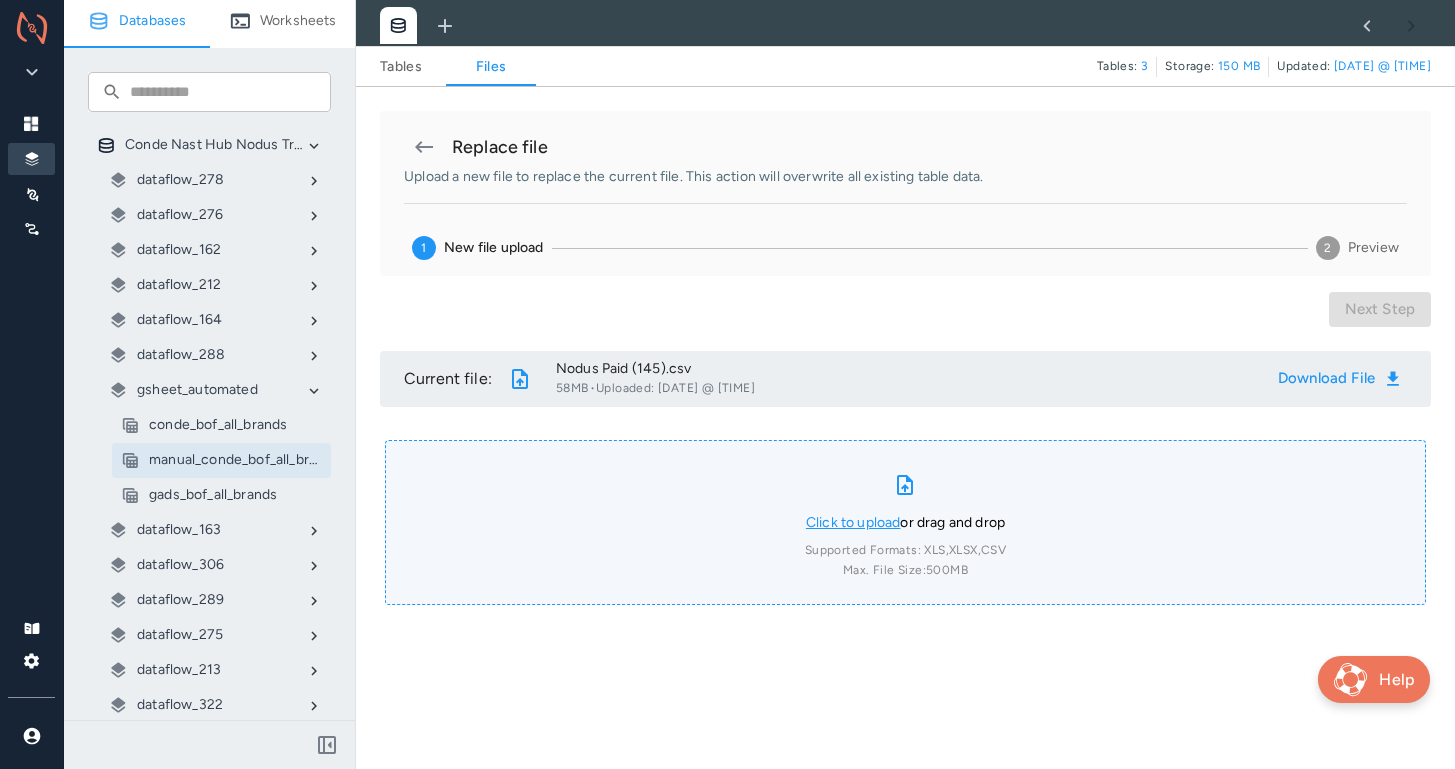 click on "Click to upload" at bounding box center (853, 522) 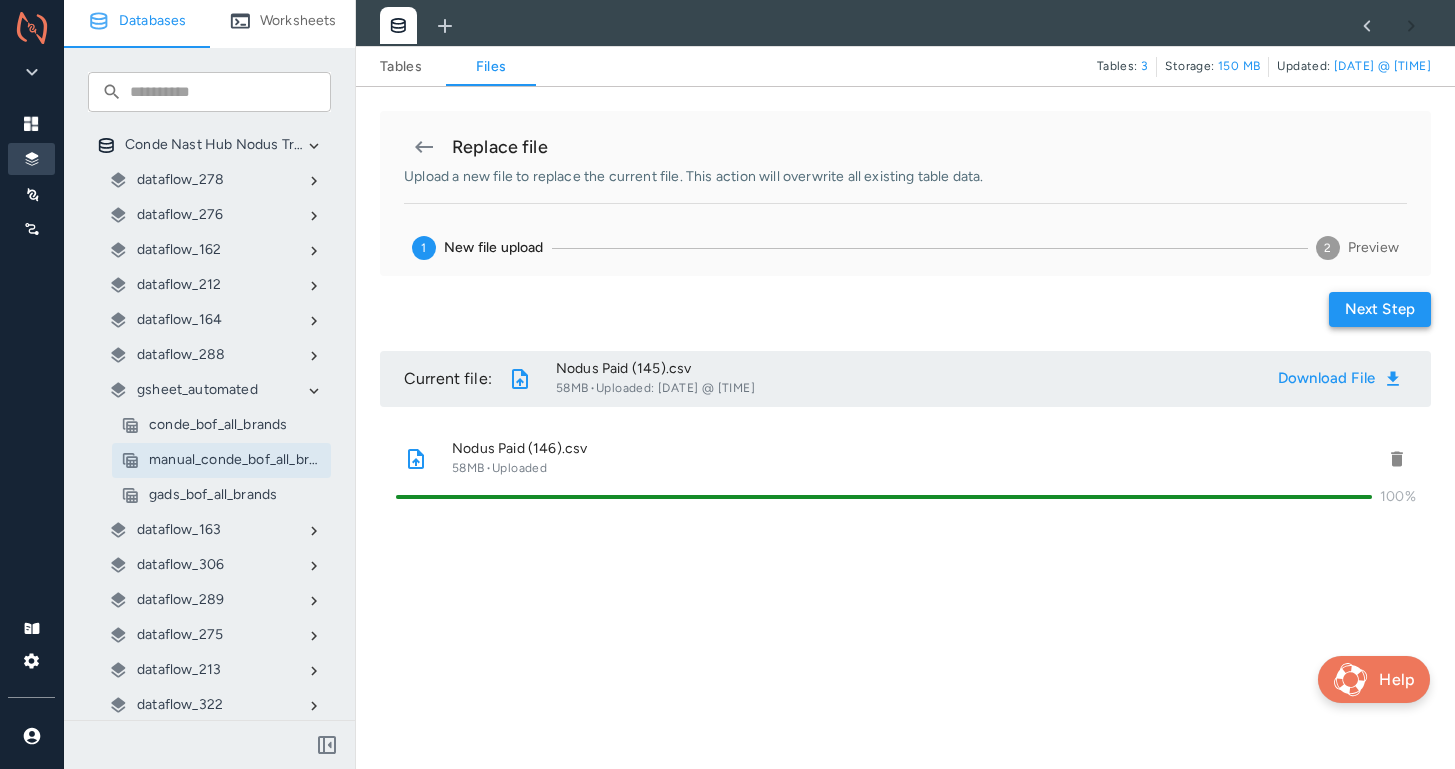 click on "Next step" at bounding box center (1380, 309) 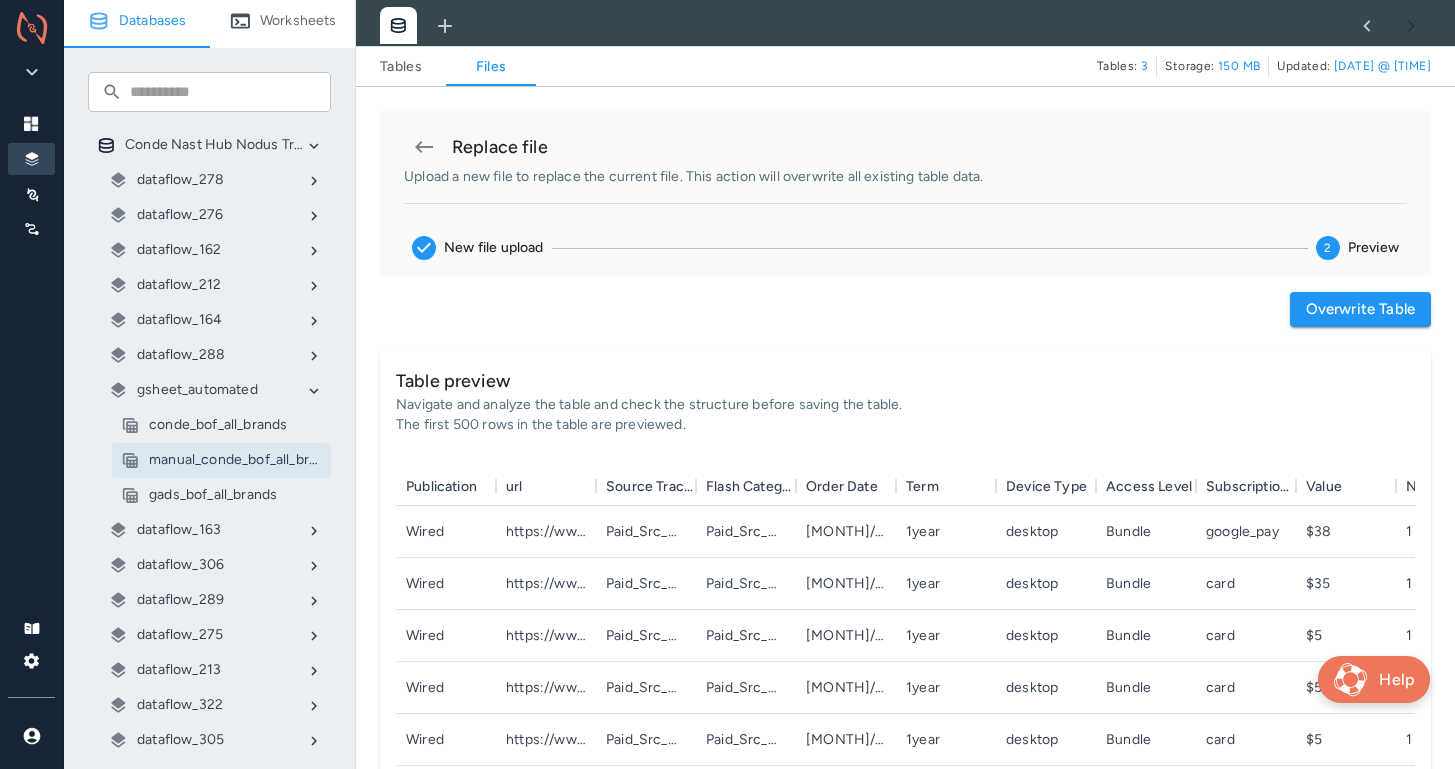 scroll, scrollTop: 1, scrollLeft: 1, axis: both 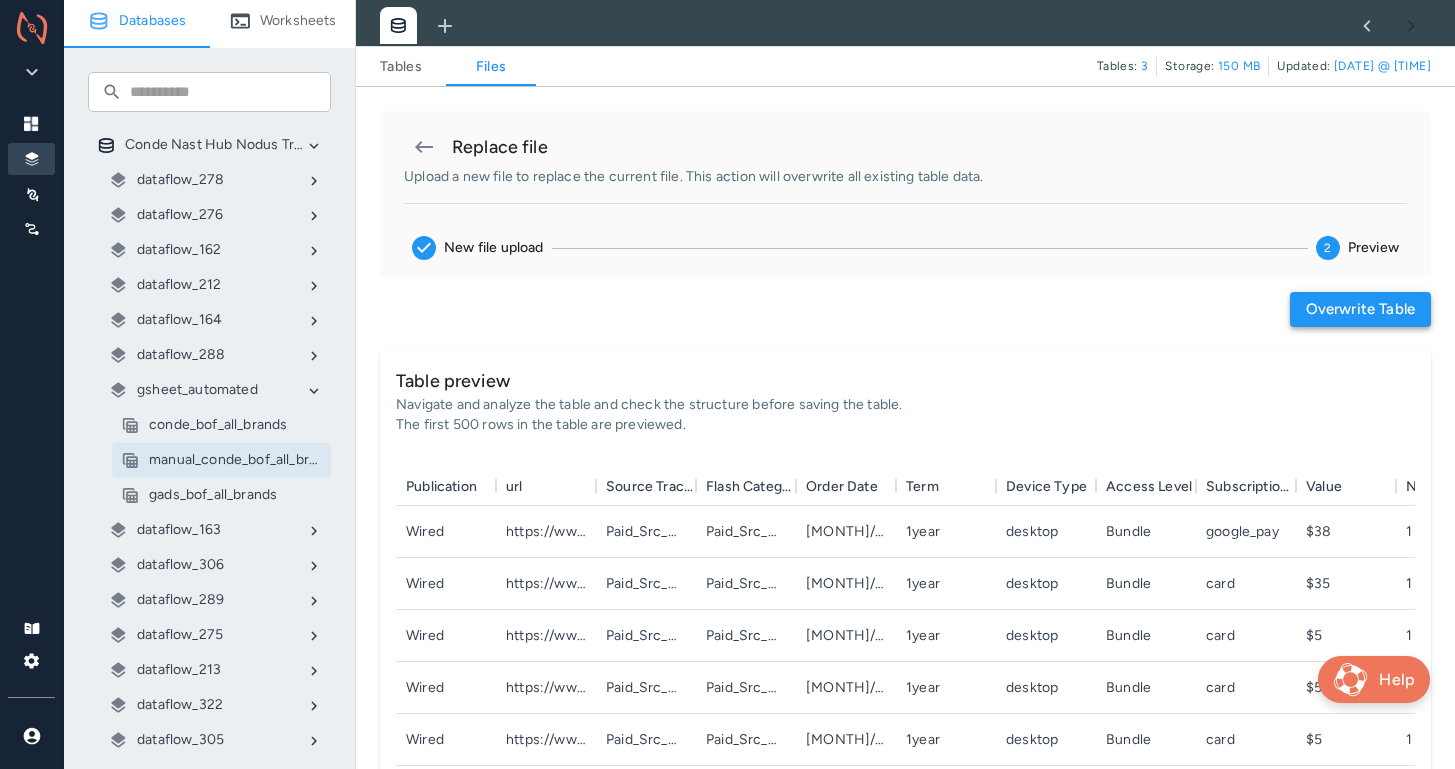 click on "Overwrite table" at bounding box center (1360, 309) 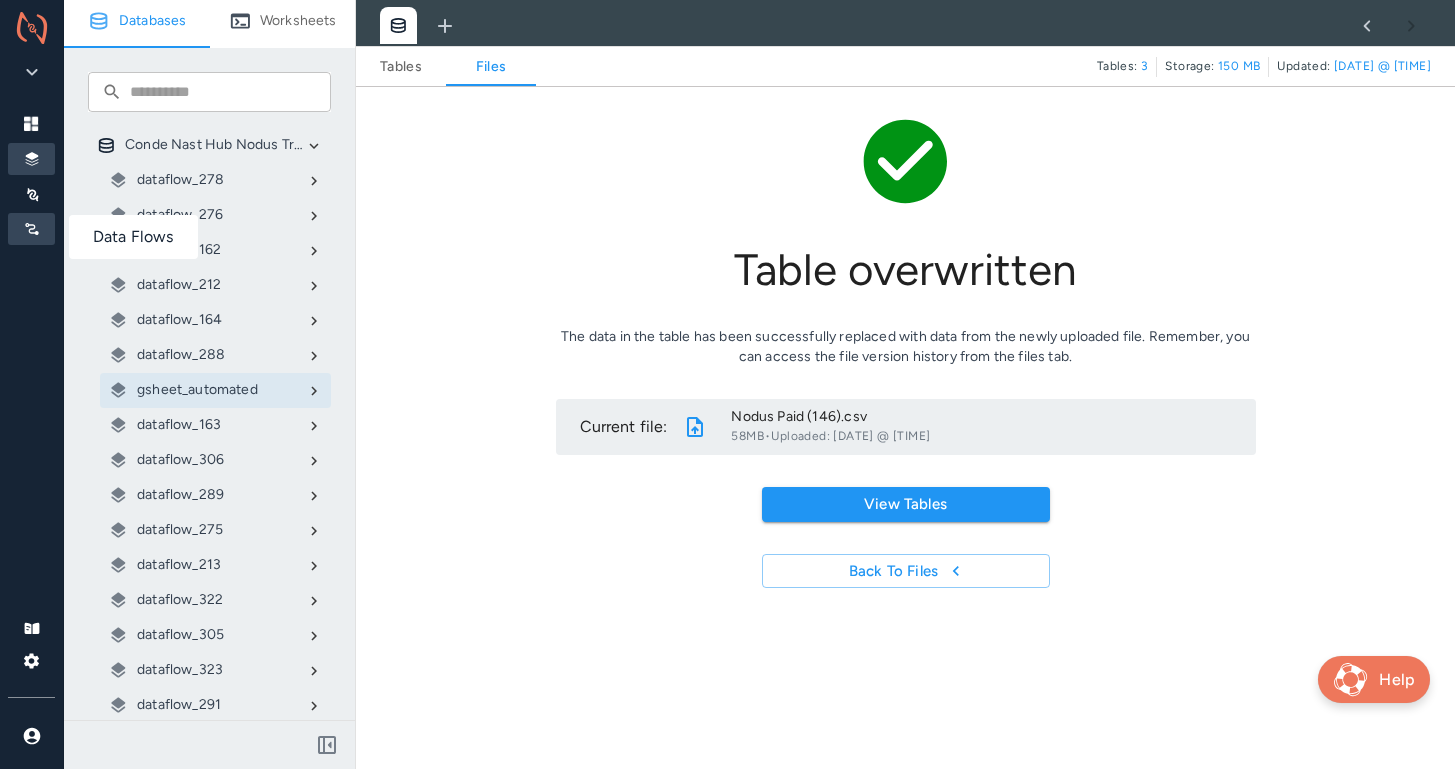 click 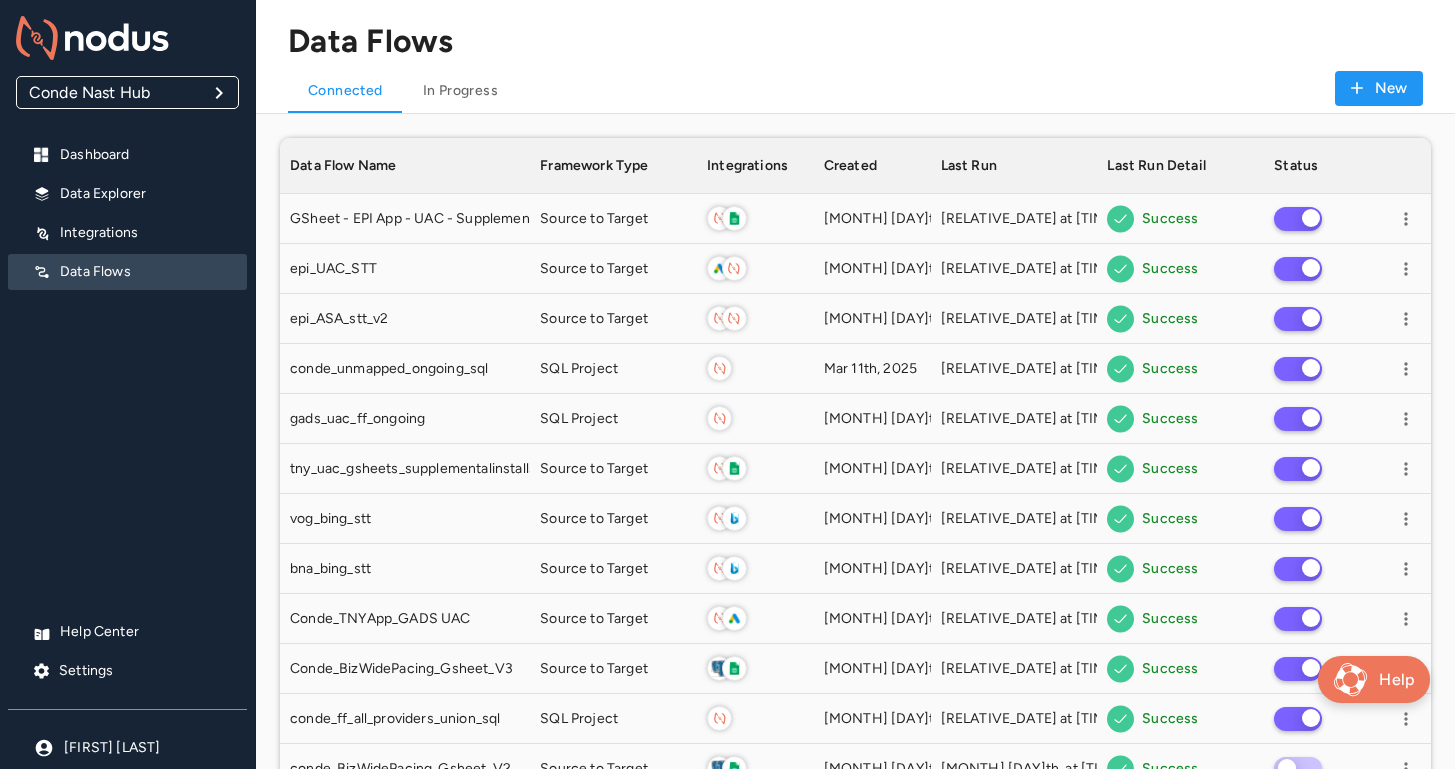 scroll, scrollTop: 1, scrollLeft: 1, axis: both 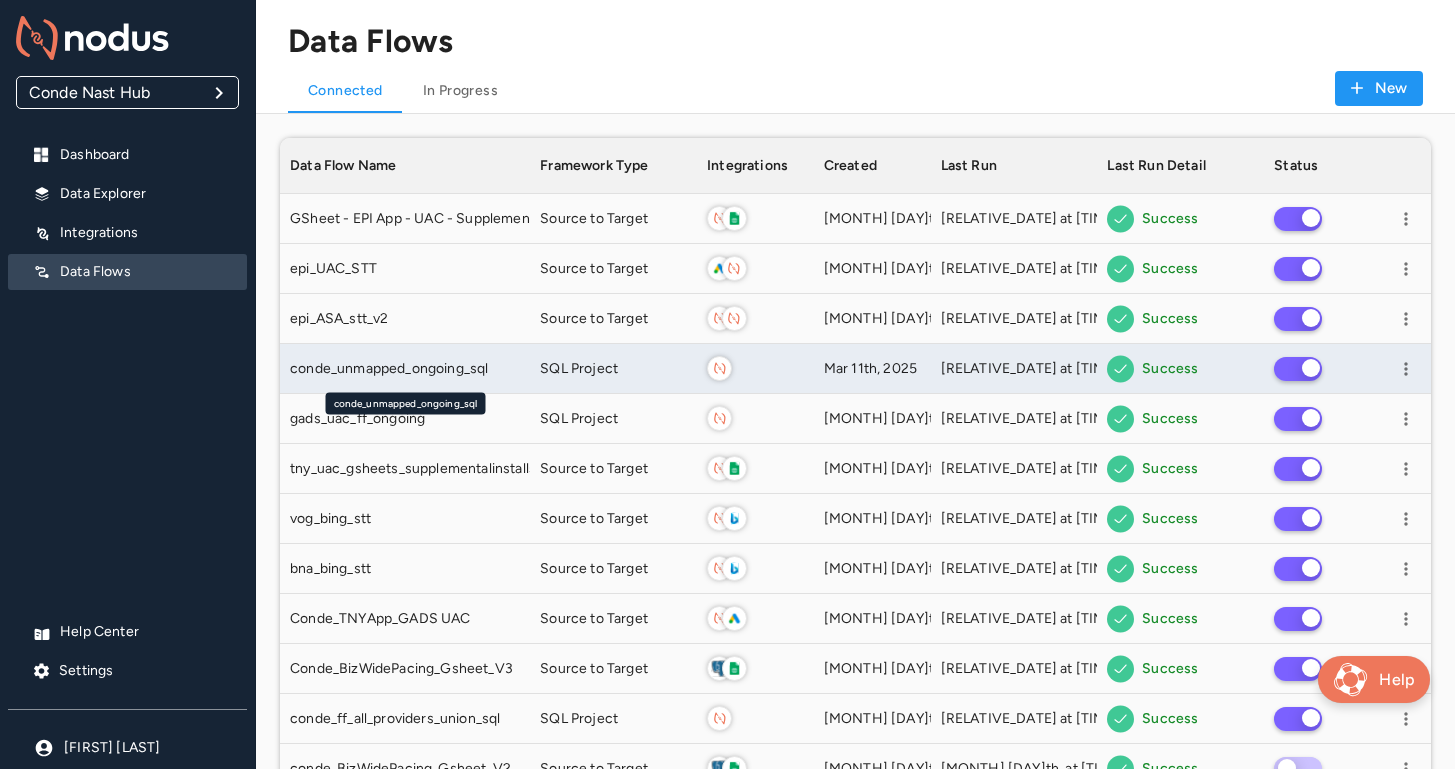 click on "conde_unmapped_ongoing_sql" at bounding box center [405, 369] 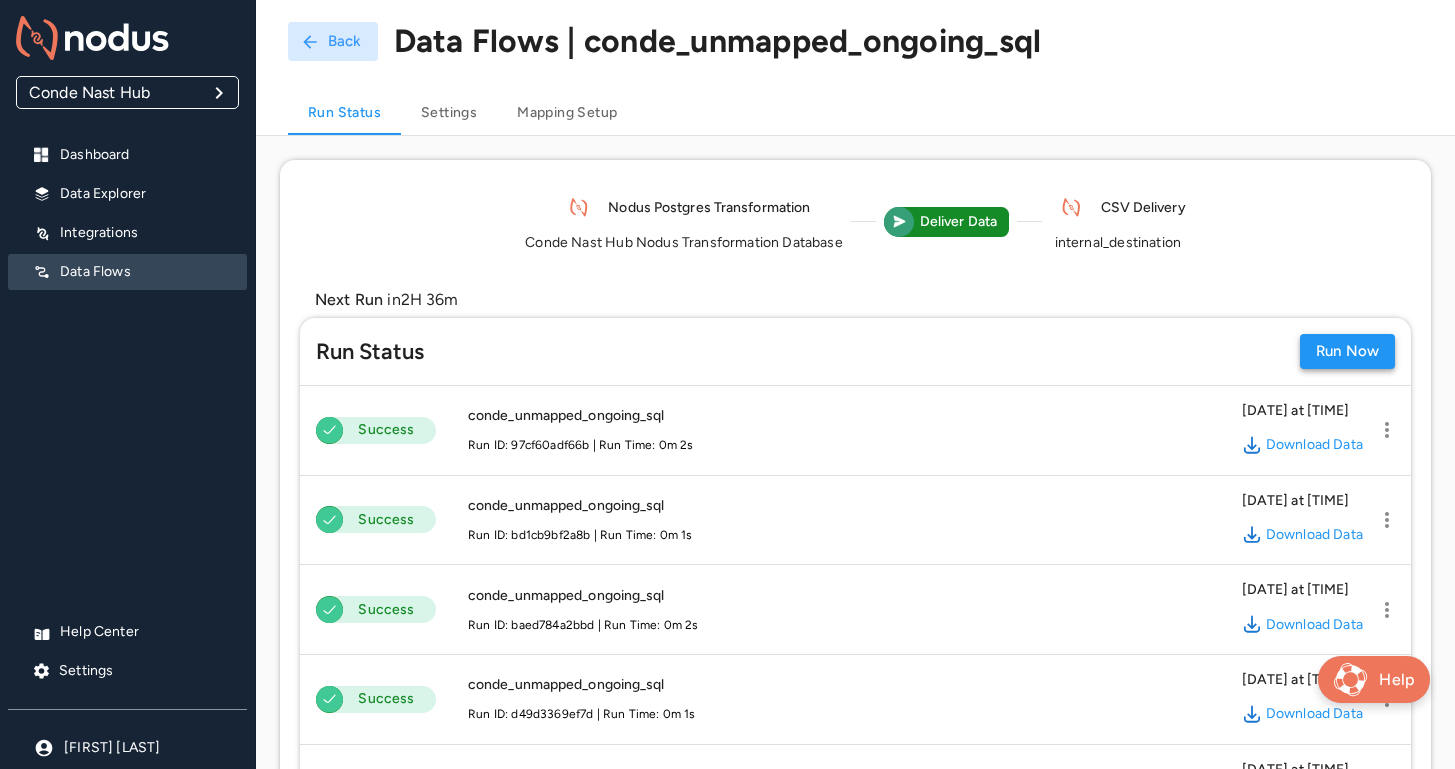 click on "Run Now" at bounding box center (1347, 351) 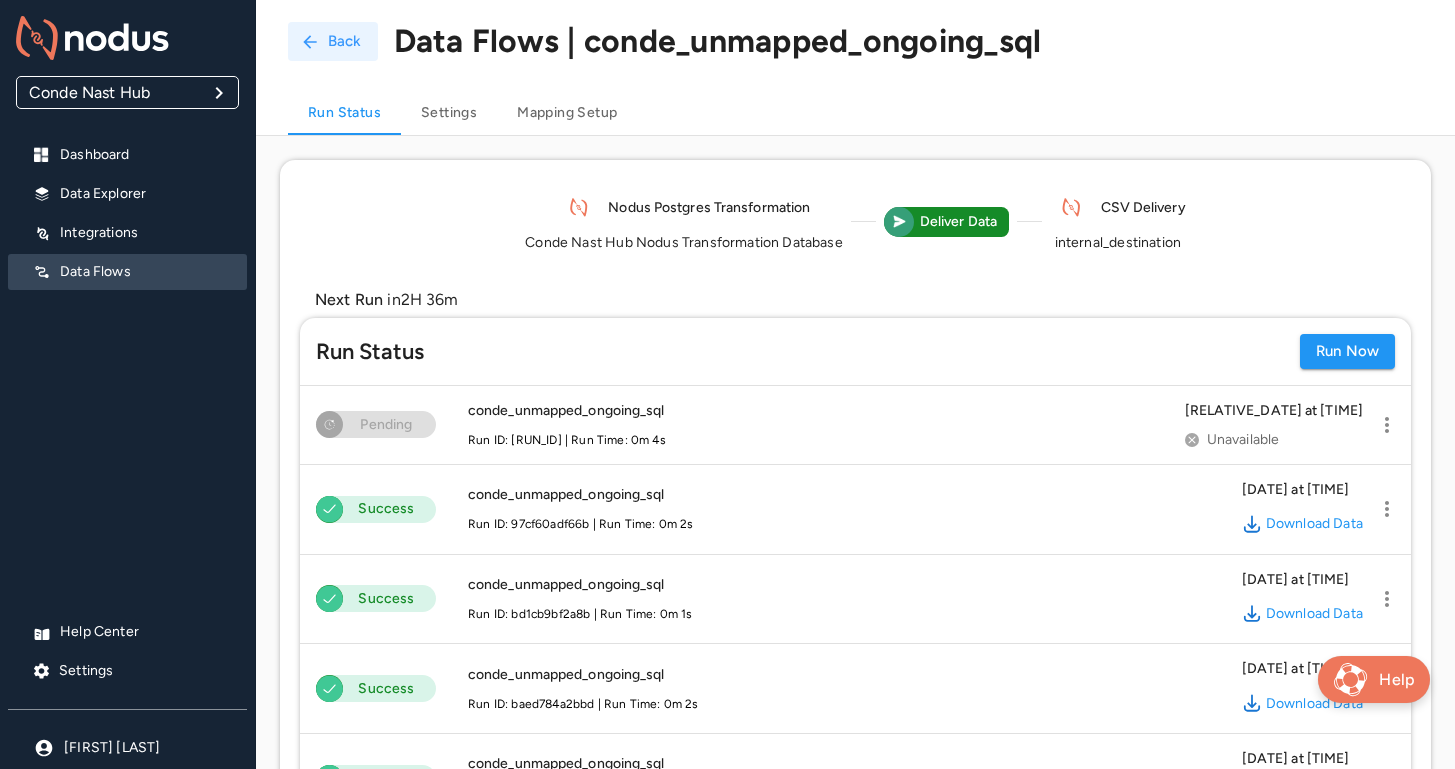 click on "Back" at bounding box center (333, 41) 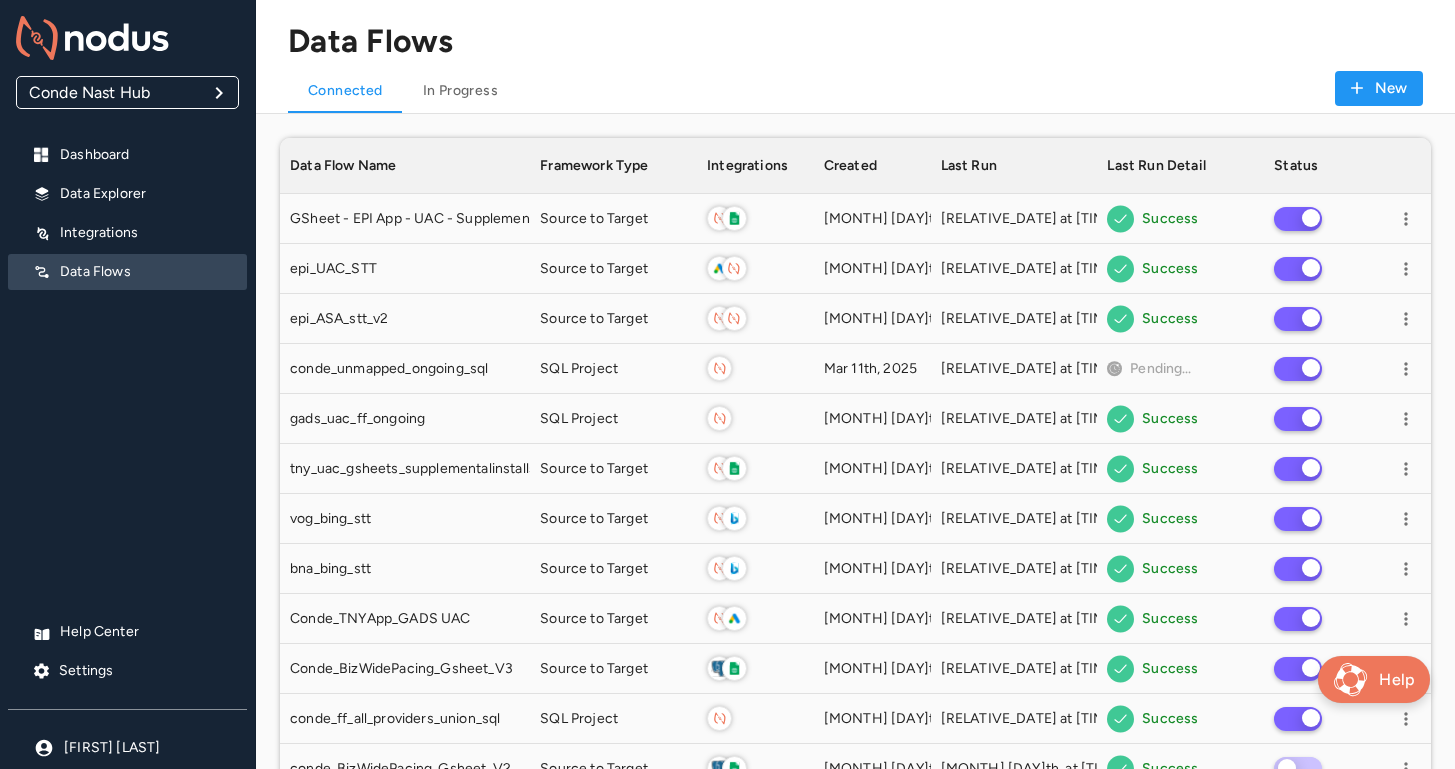 scroll, scrollTop: 1, scrollLeft: 1, axis: both 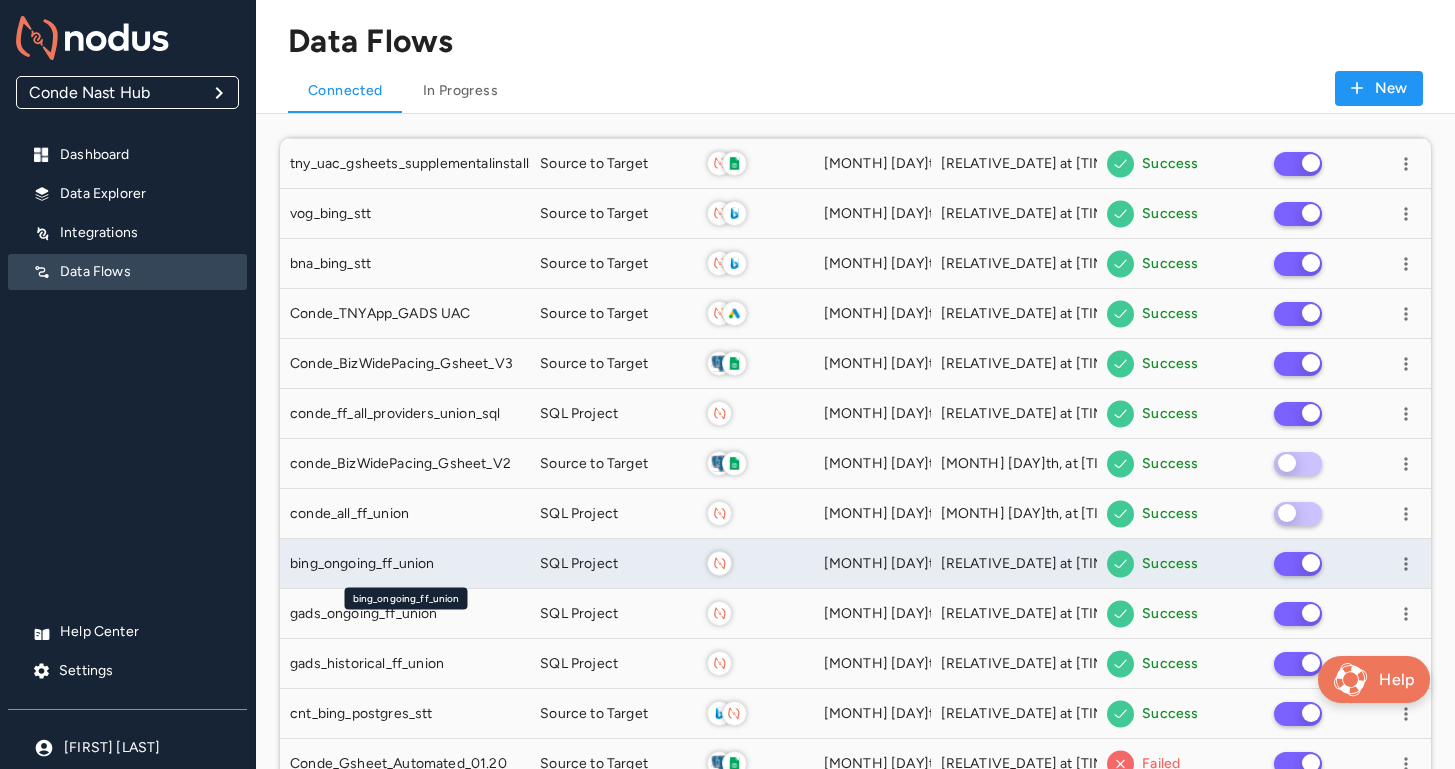 click on "bing_ongoing_ff_union" at bounding box center (405, 564) 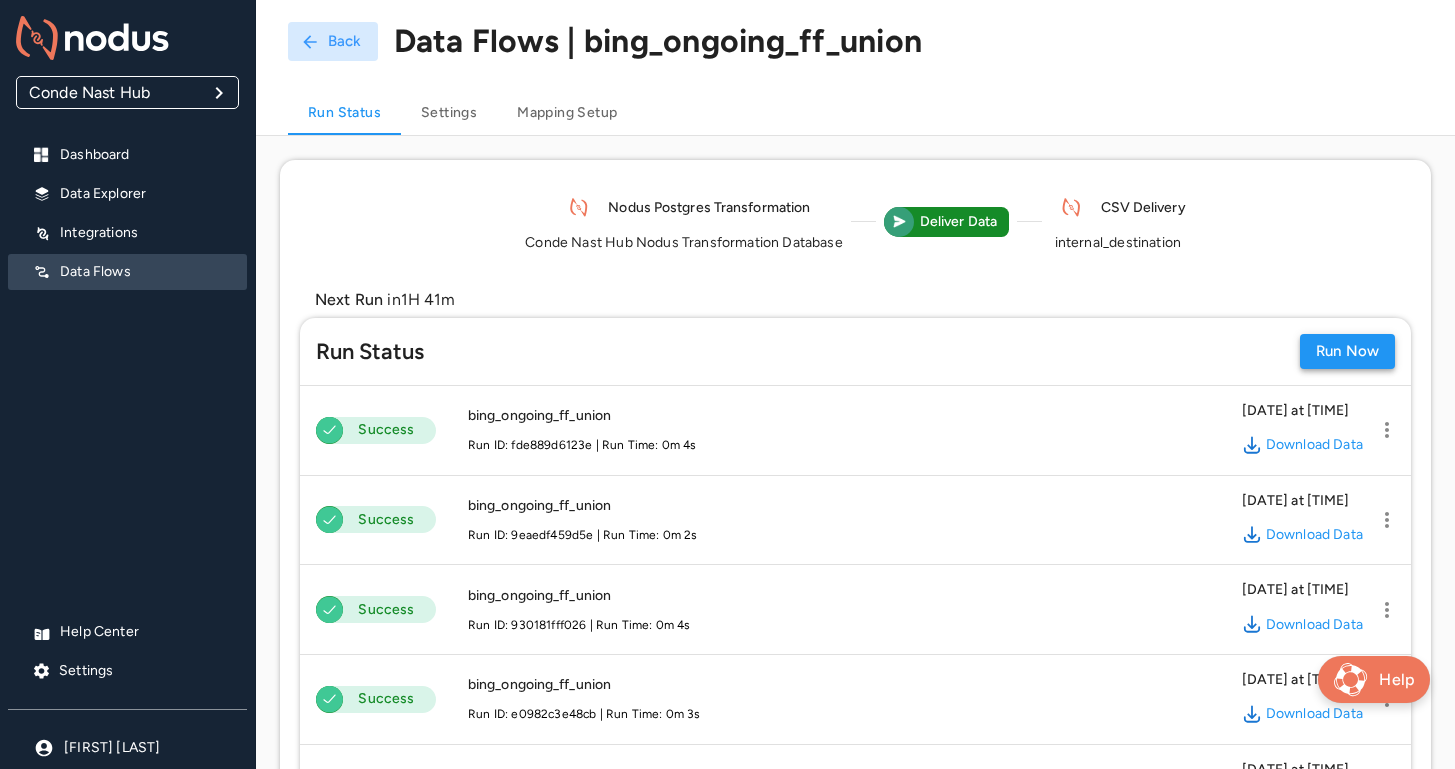click on "Run Now" at bounding box center [1347, 351] 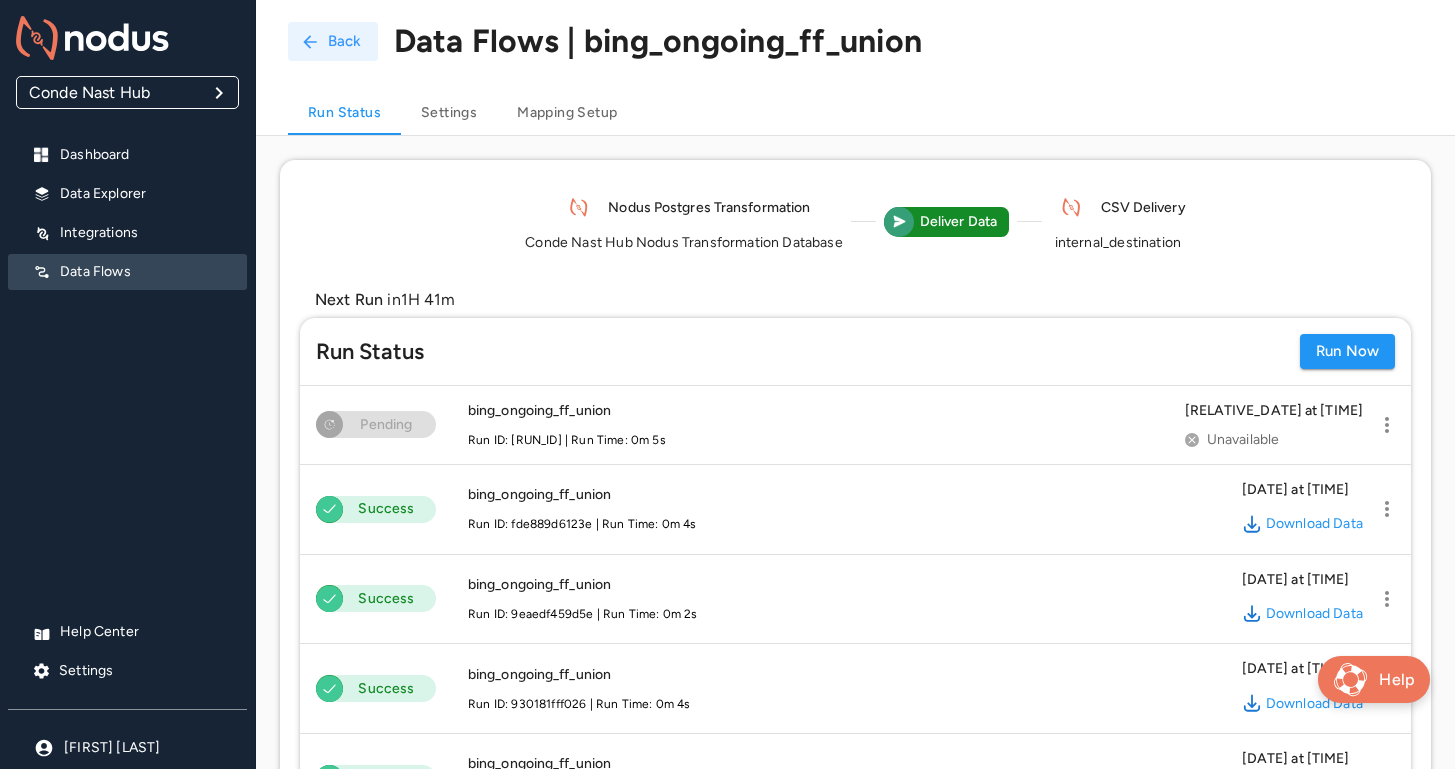 click 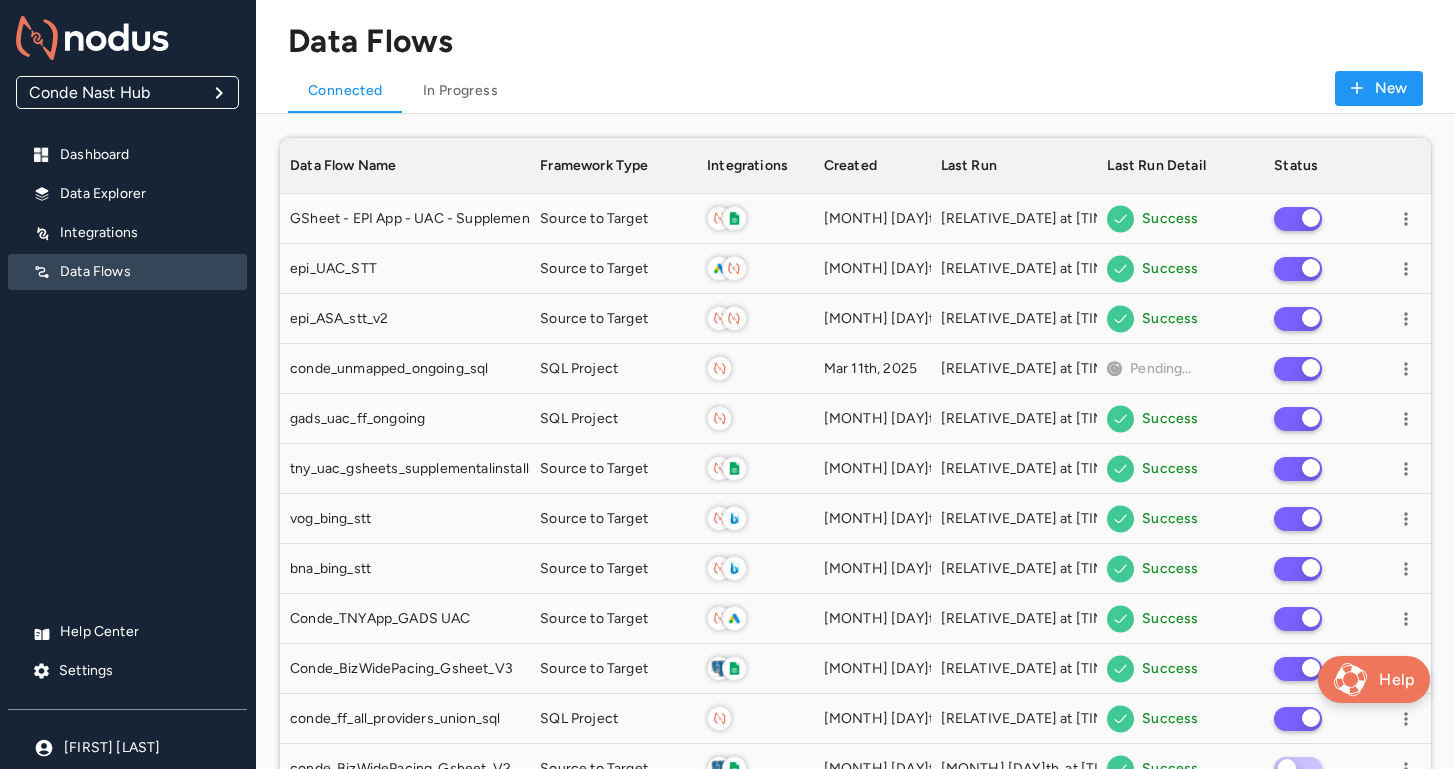scroll, scrollTop: 1, scrollLeft: 1, axis: both 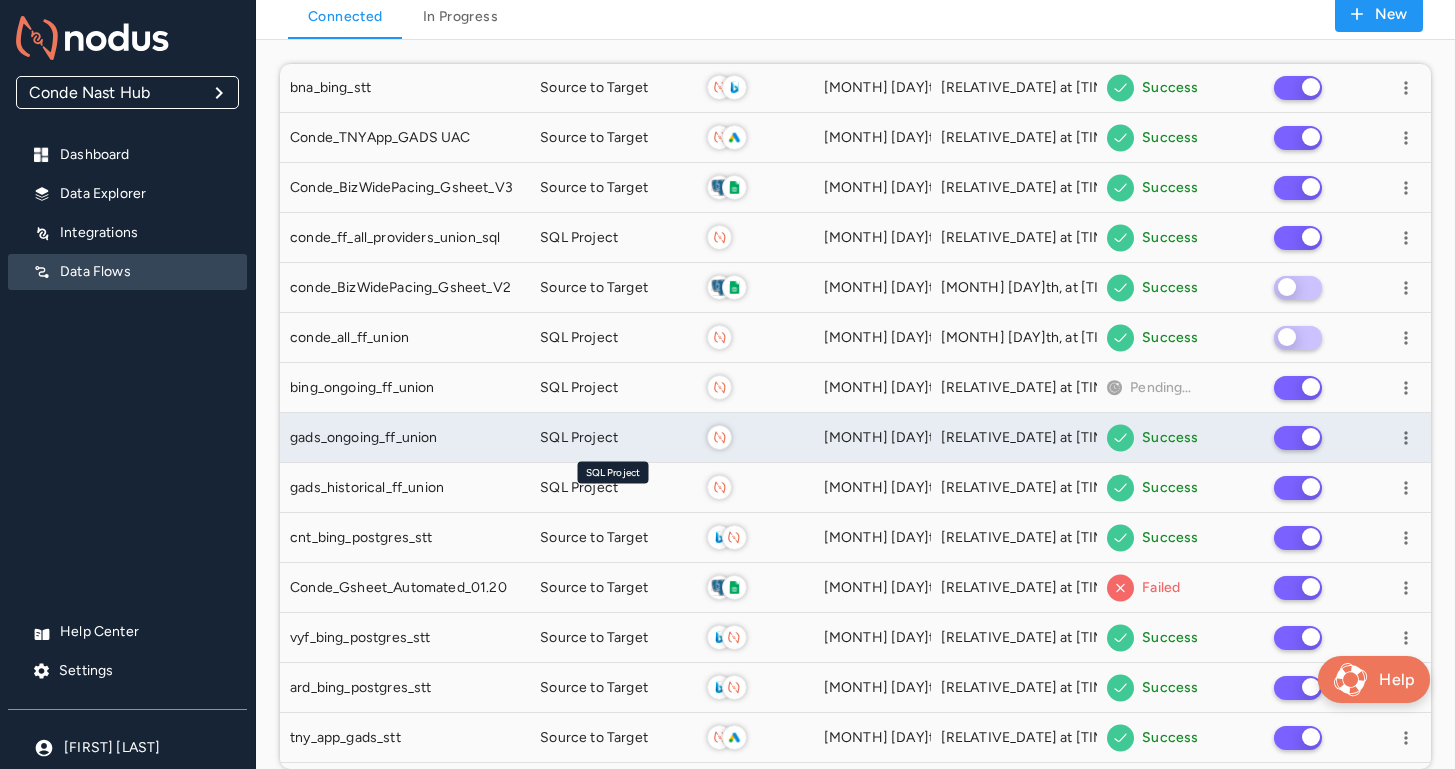 click on "SQL Project" at bounding box center (579, 438) 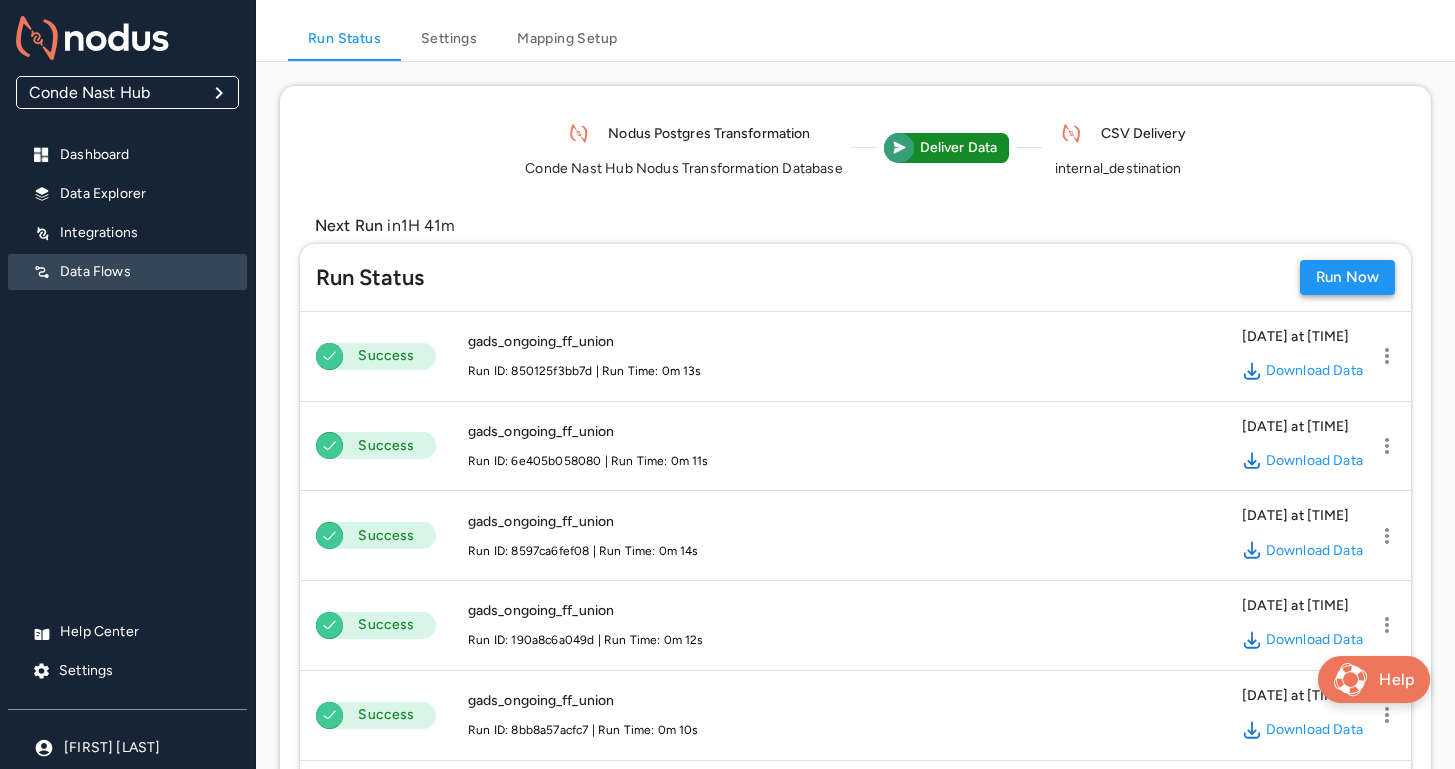 click on "Run Now" at bounding box center [1347, 277] 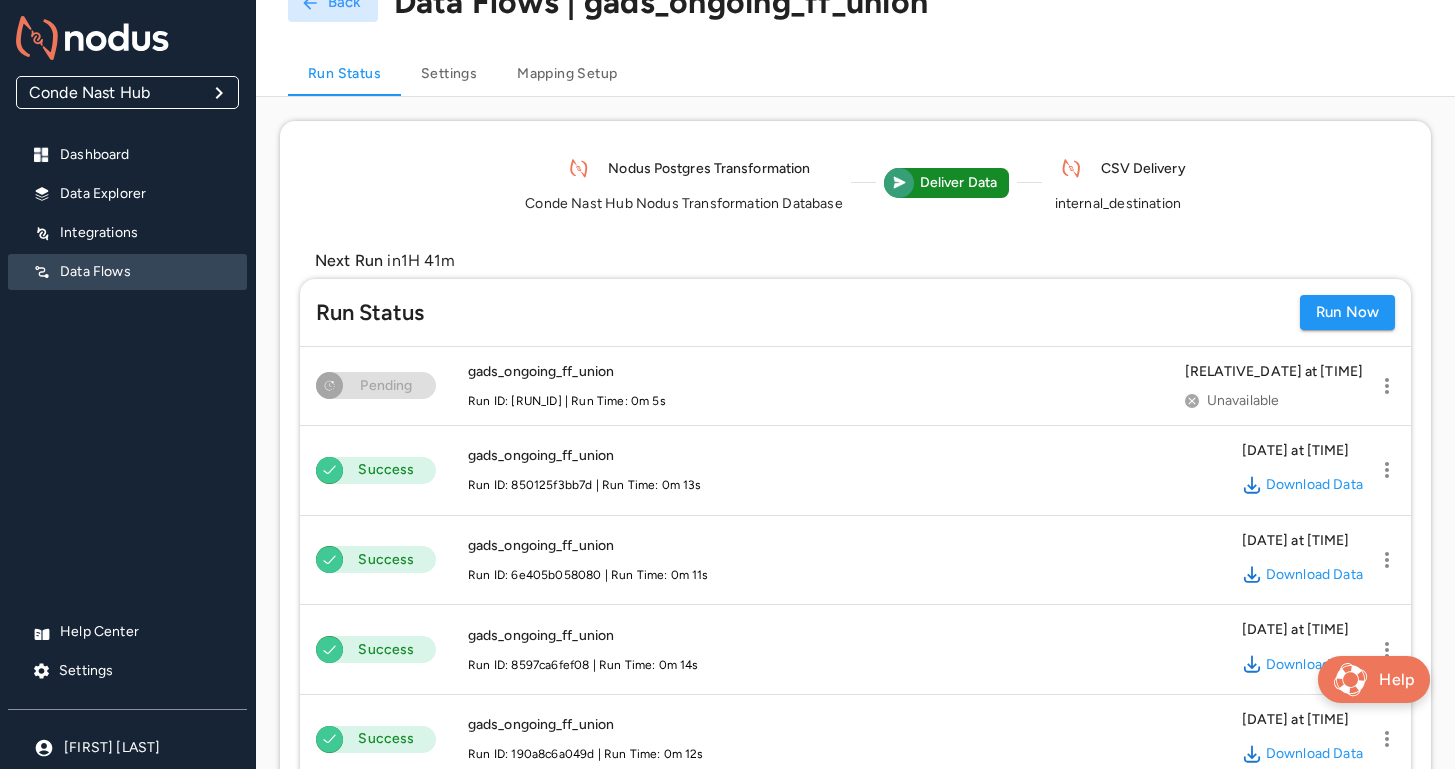 scroll, scrollTop: 0, scrollLeft: 0, axis: both 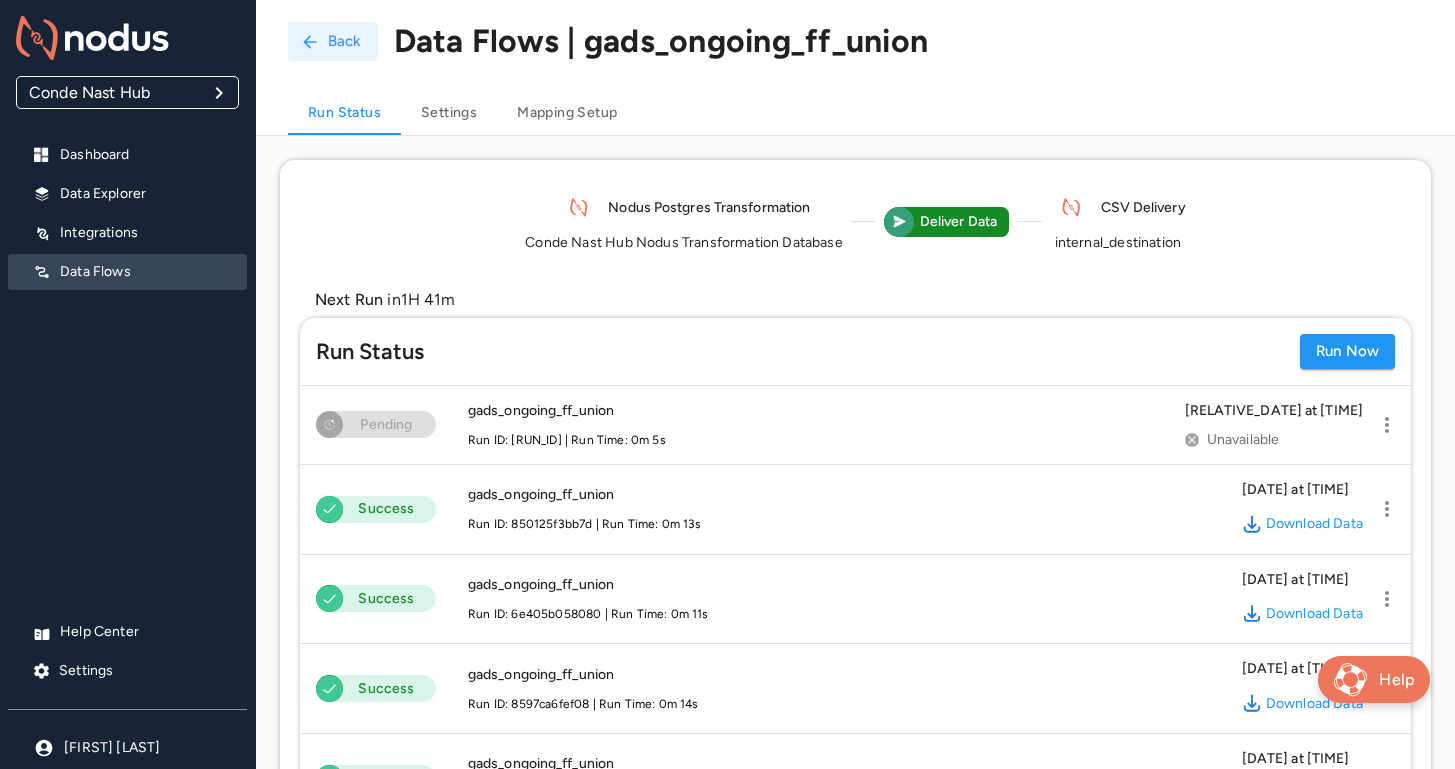 click on "Back" at bounding box center (333, 41) 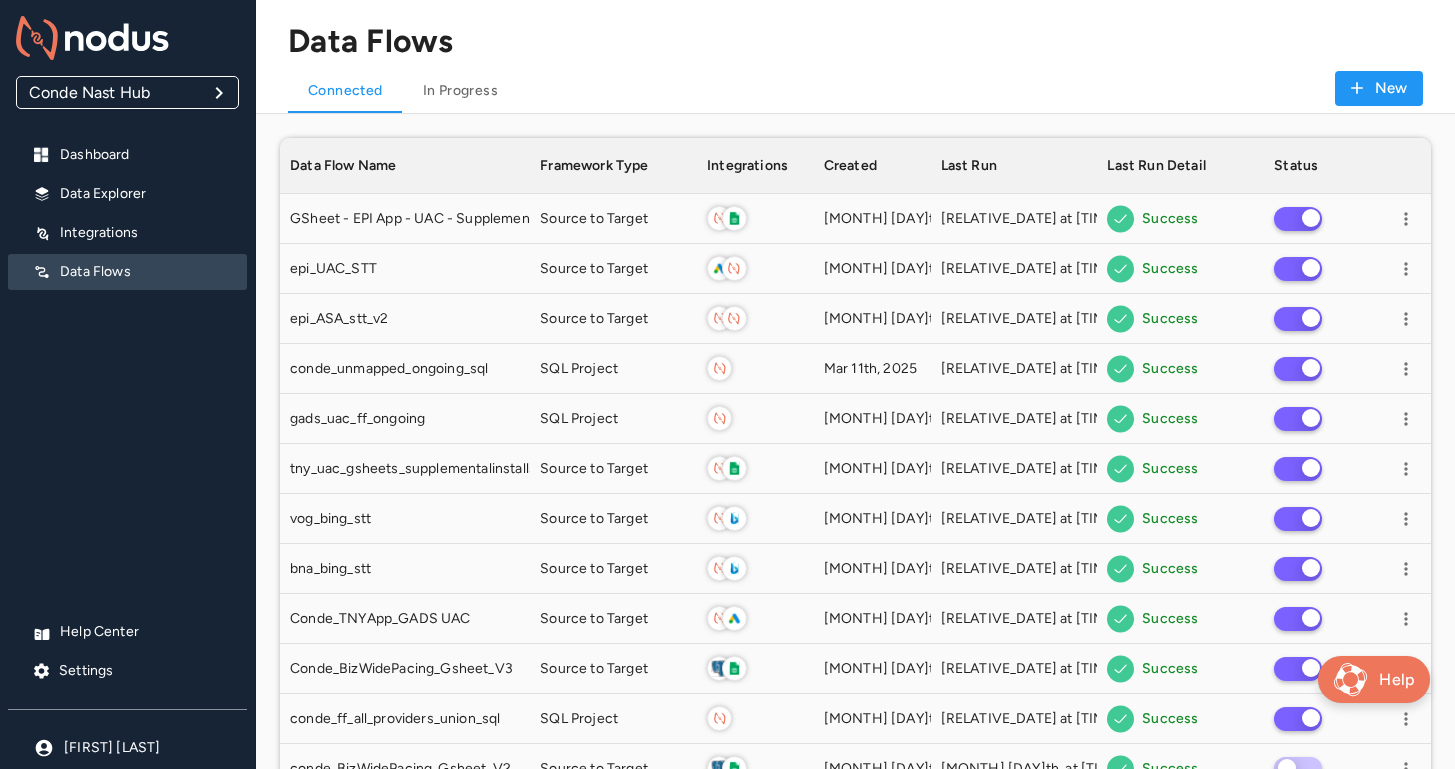 scroll, scrollTop: 1, scrollLeft: 1, axis: both 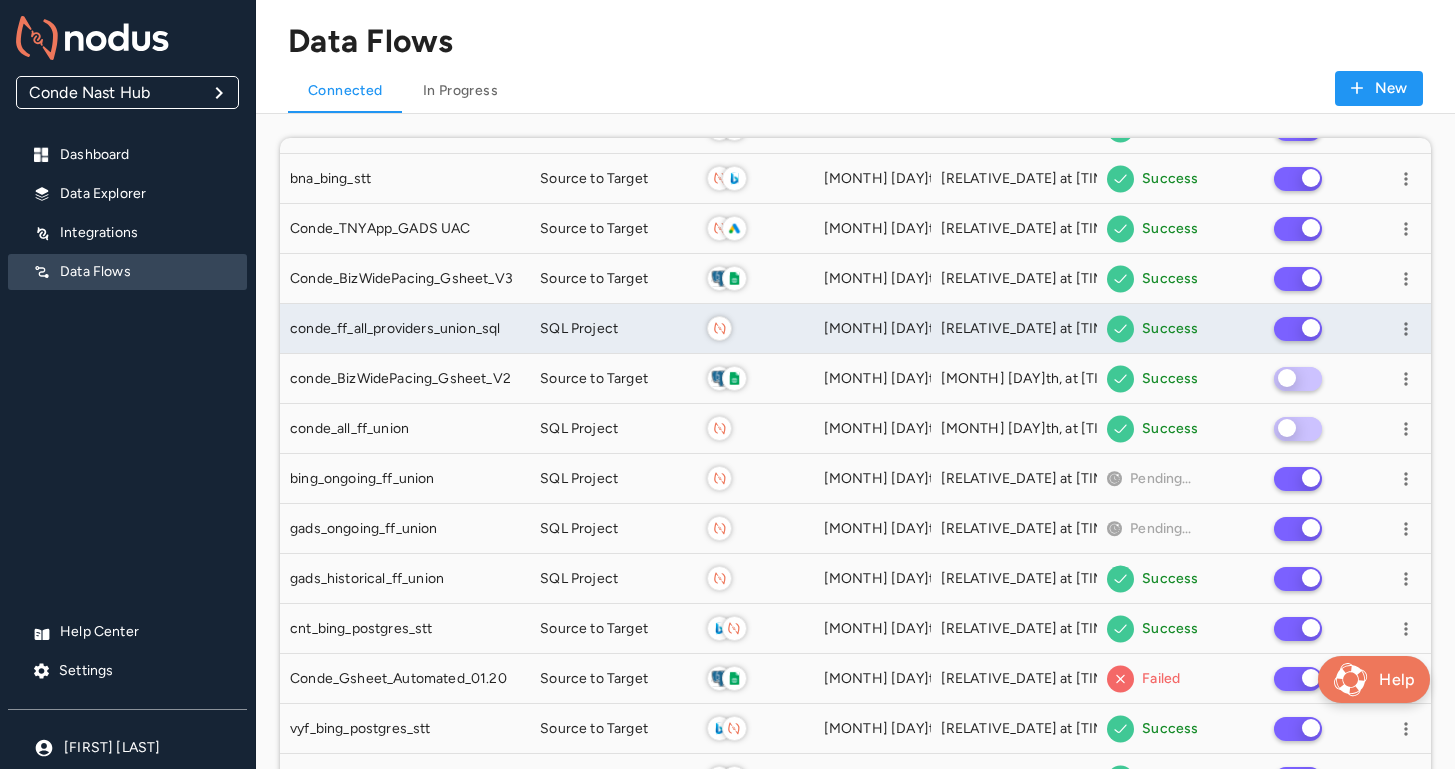 click on "conde_ff_all_providers_union_sql" at bounding box center (405, 329) 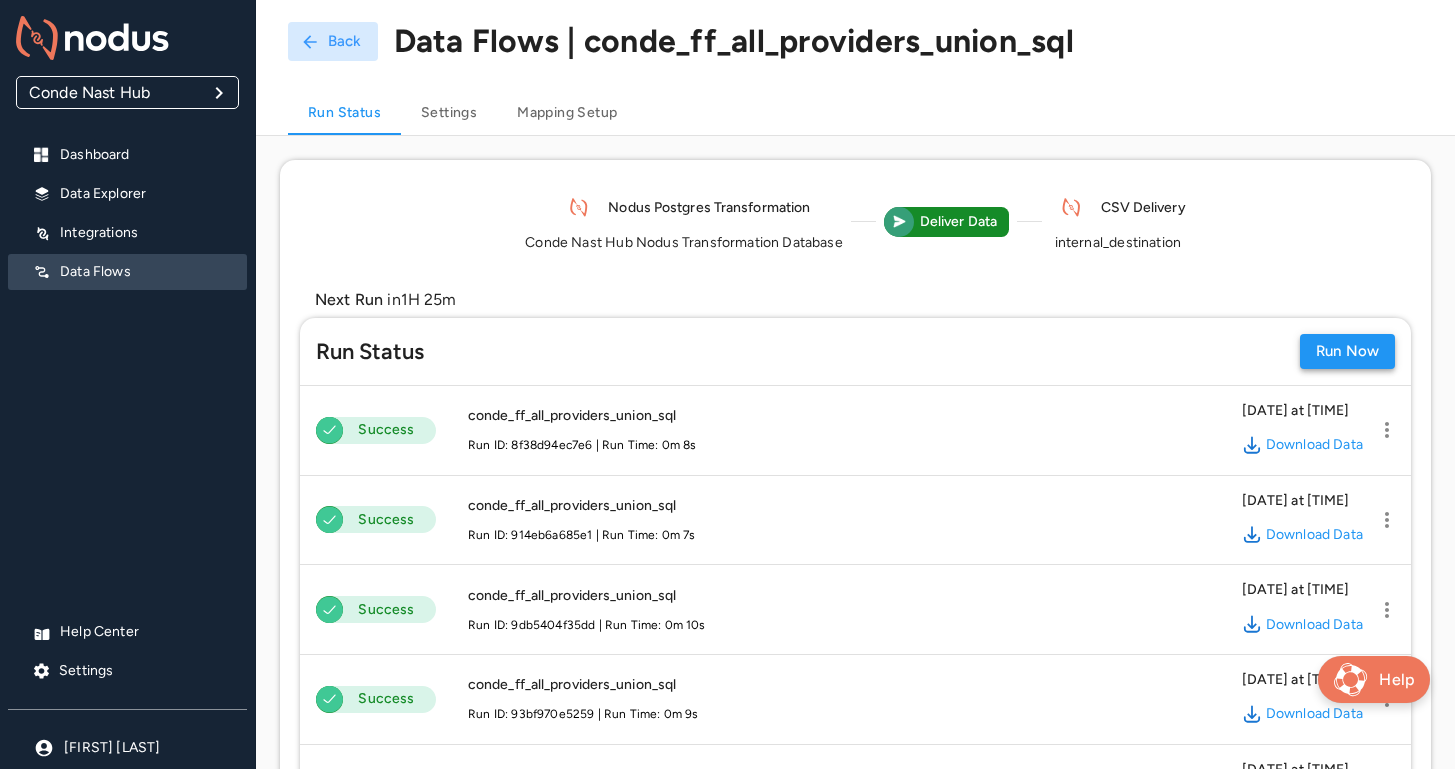 click on "Run Now" at bounding box center [1347, 351] 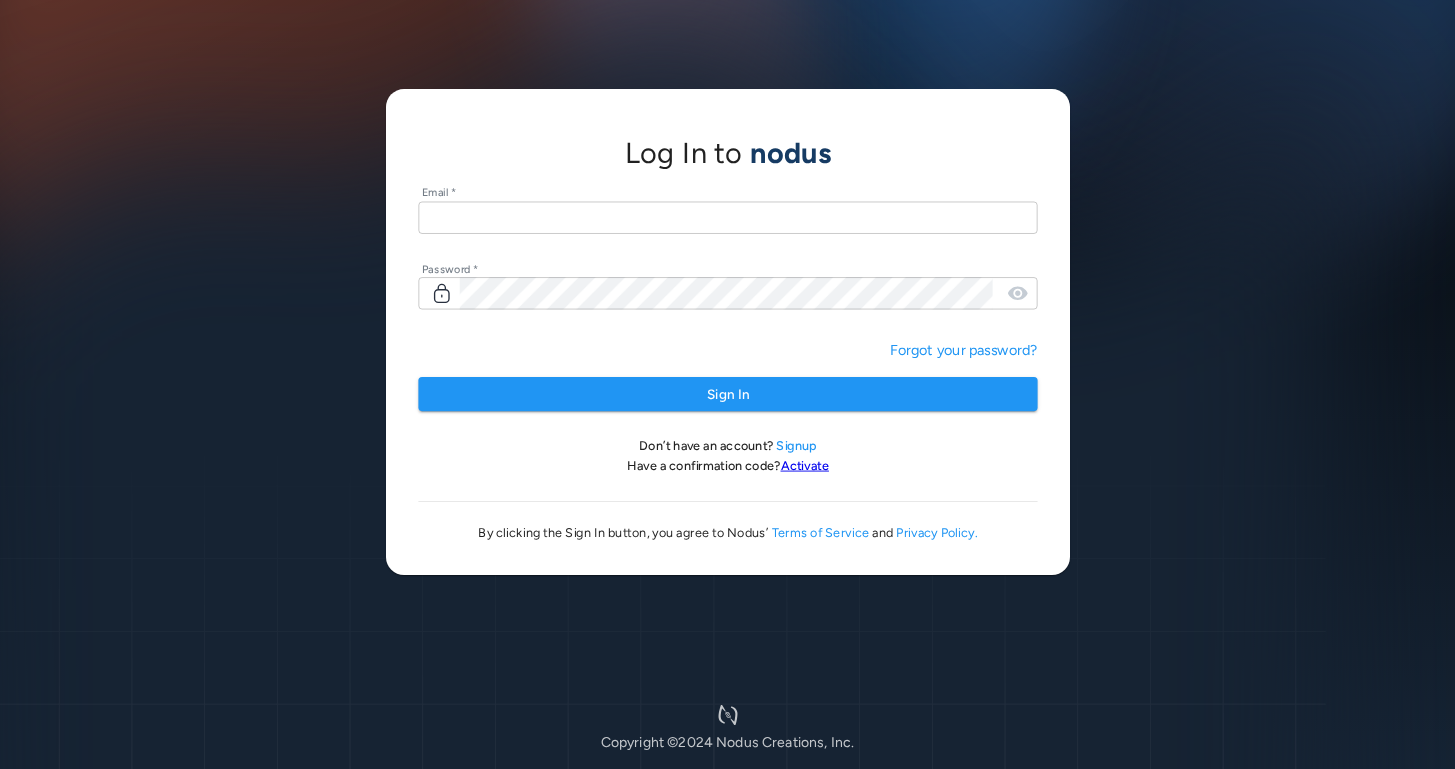 scroll, scrollTop: 0, scrollLeft: 0, axis: both 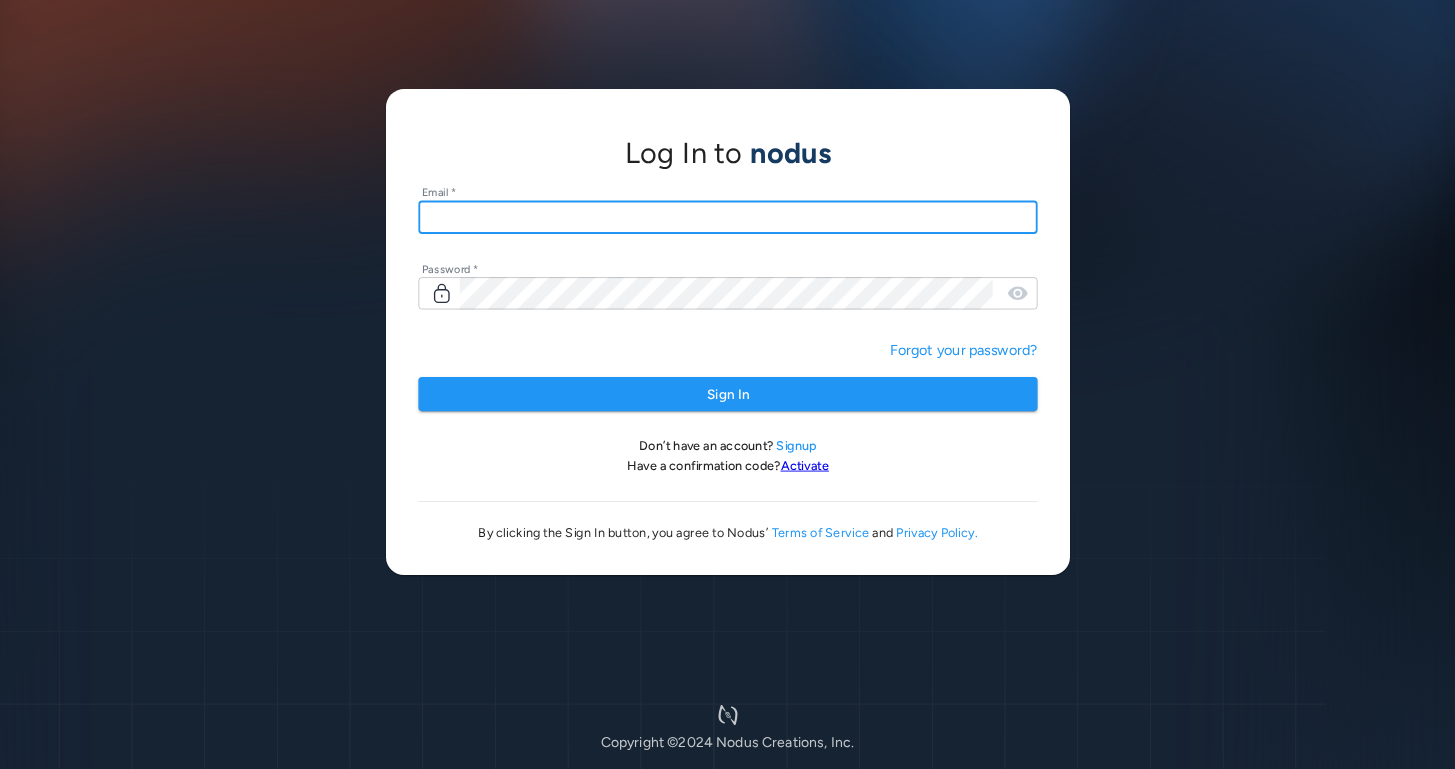 type on "**********" 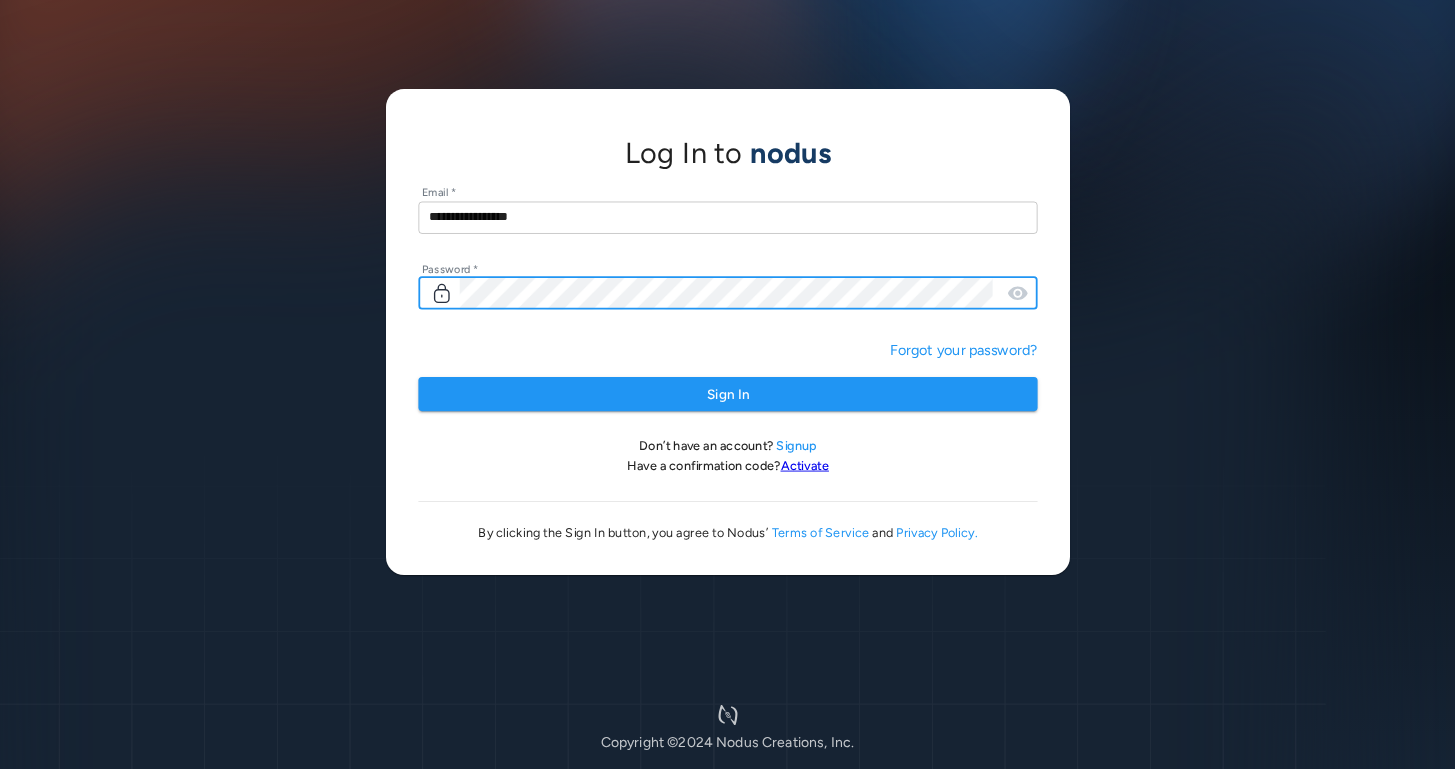 click on "Sign In" at bounding box center (727, 394) 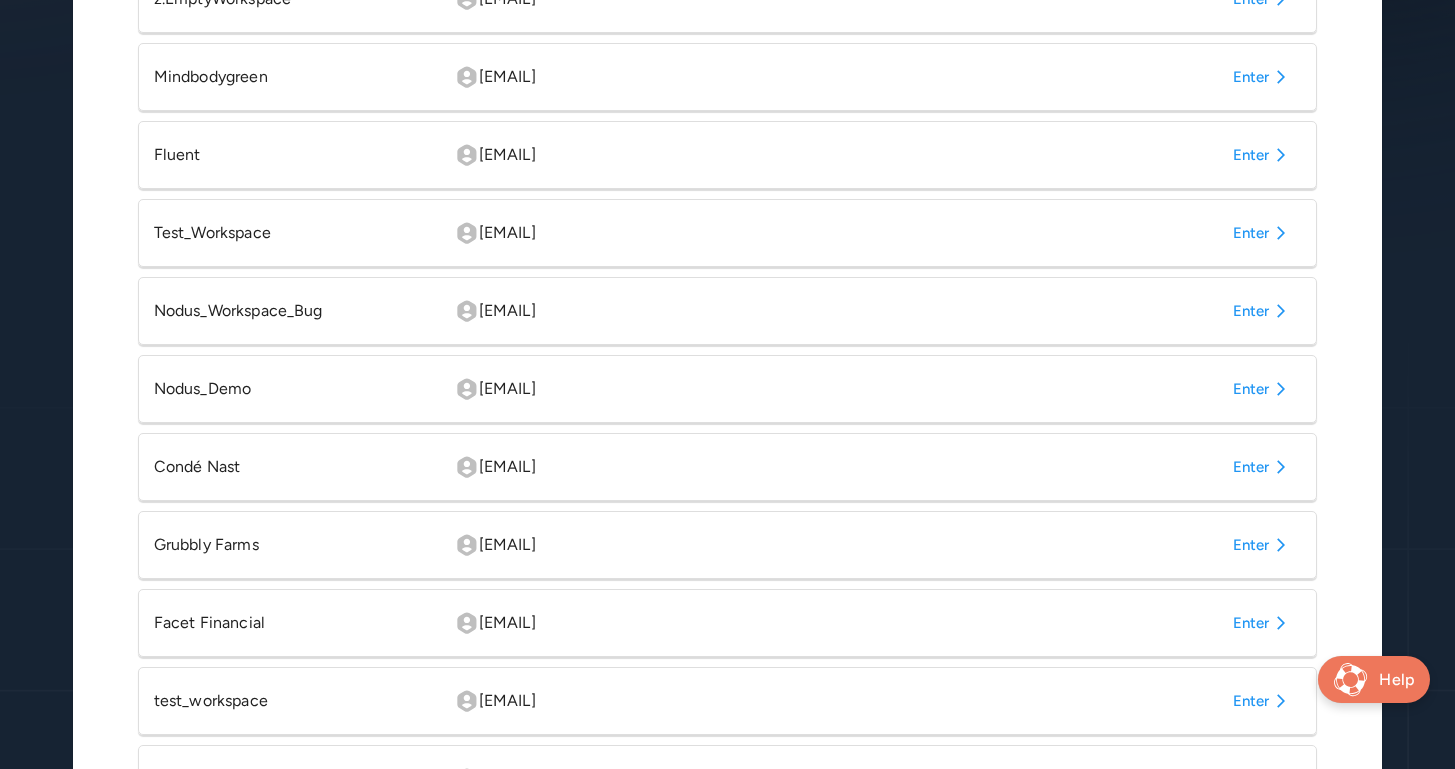 scroll, scrollTop: 604, scrollLeft: 0, axis: vertical 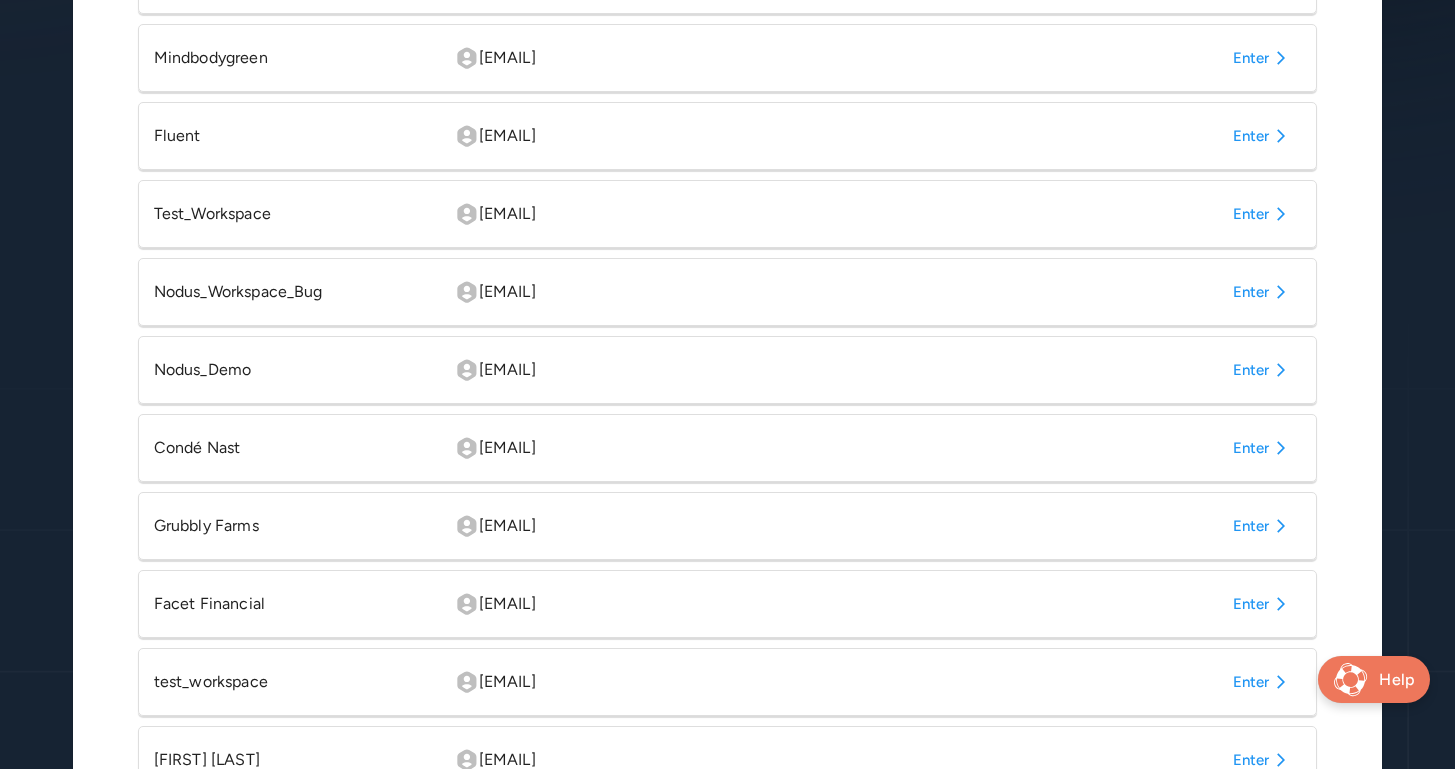click on "Enter" at bounding box center [1263, 448] 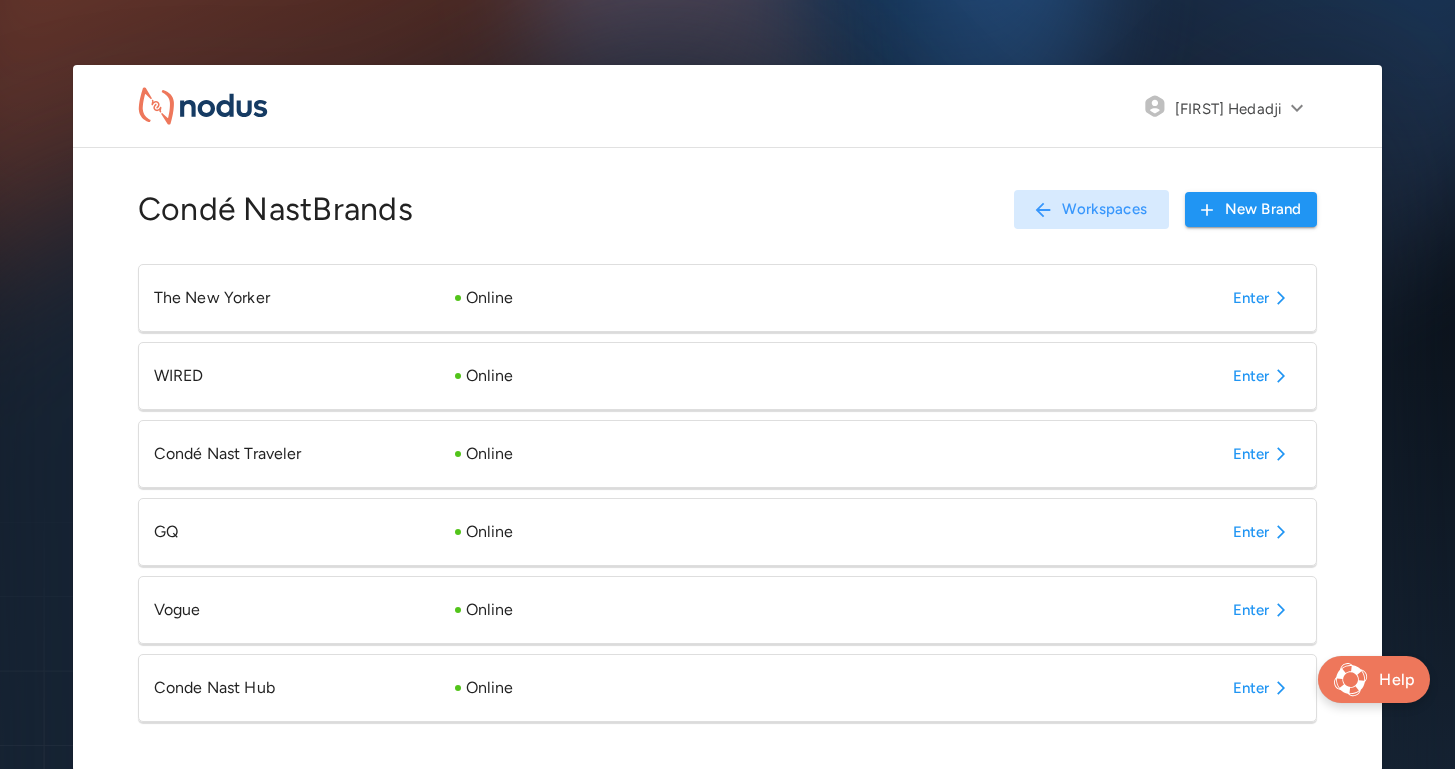 click on "Enter" at bounding box center [1263, 688] 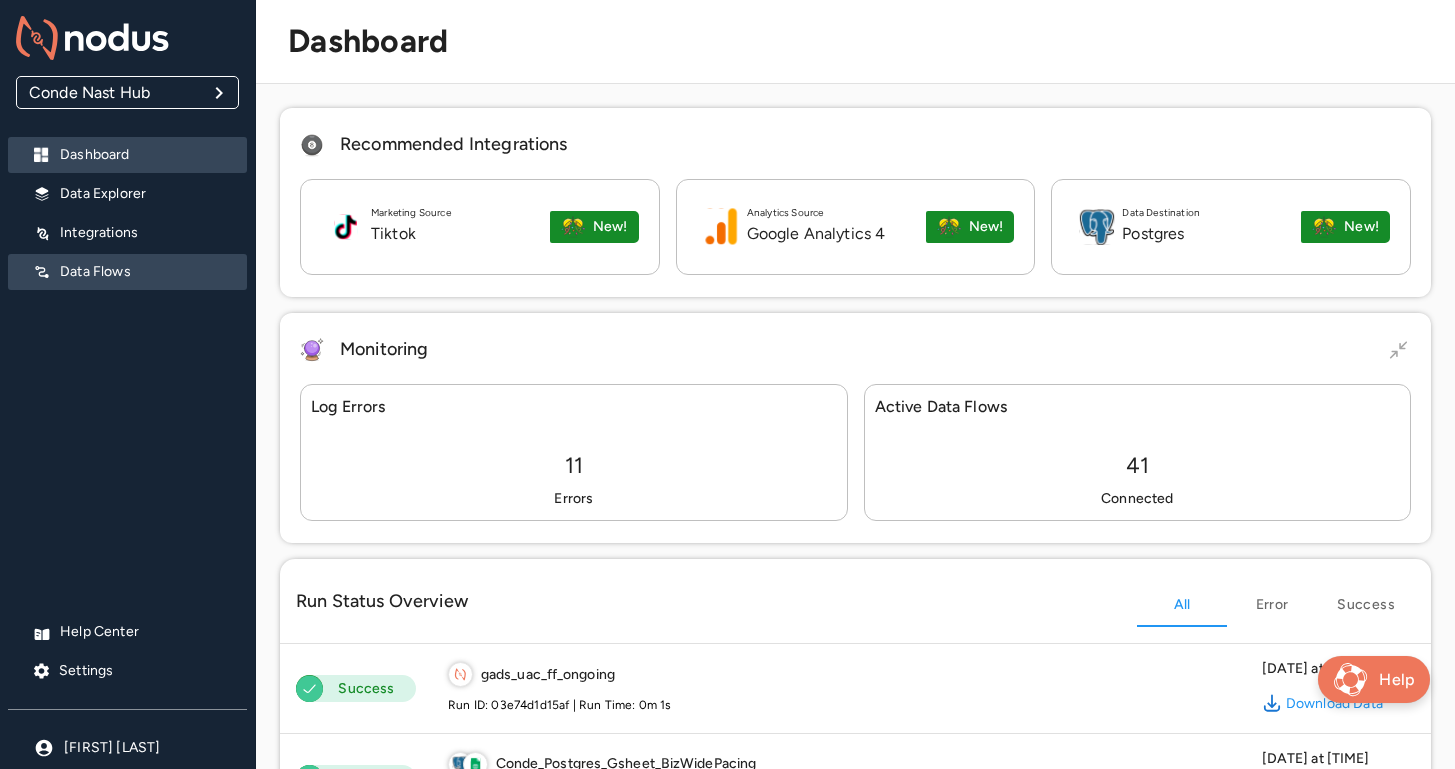 click on "Data Flows" at bounding box center (127, 272) 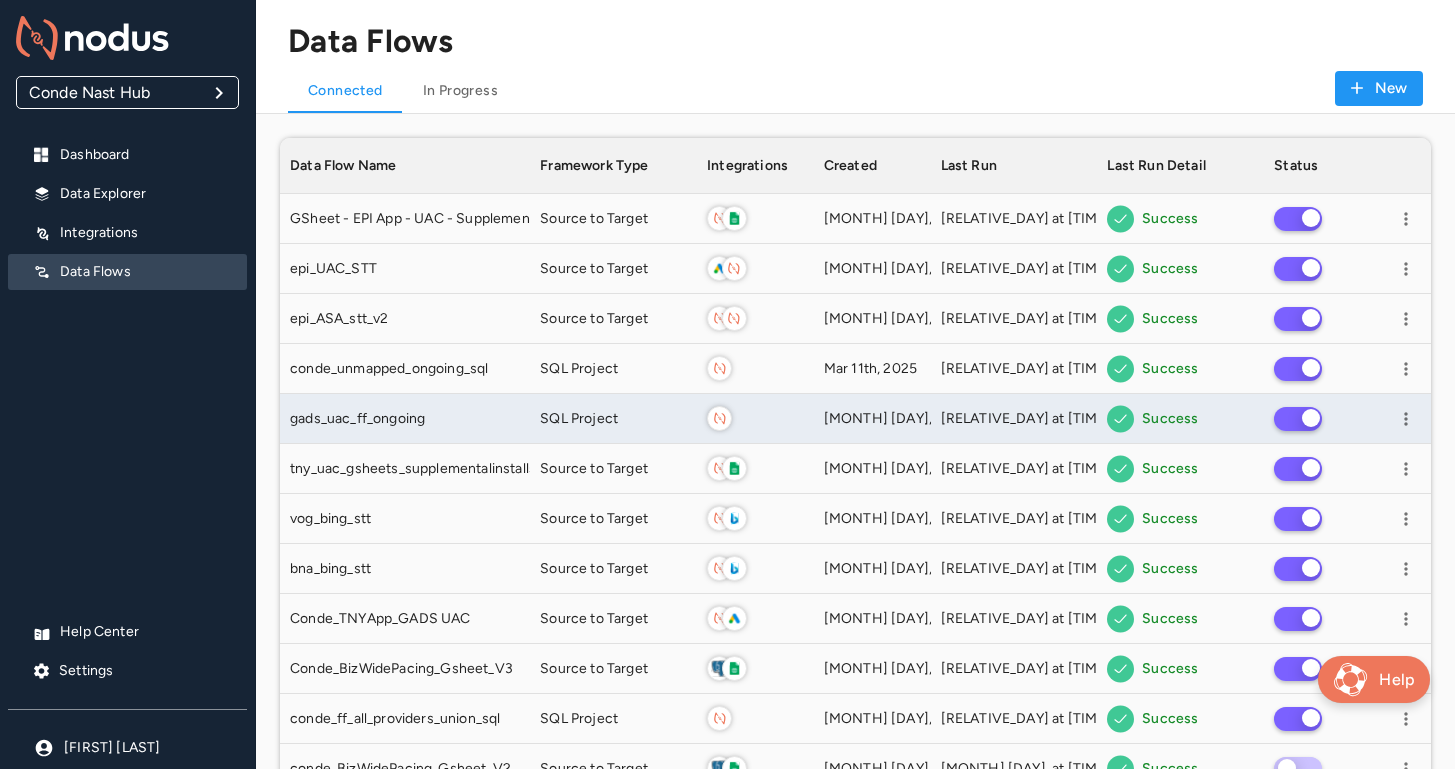 scroll, scrollTop: 1, scrollLeft: 1, axis: both 